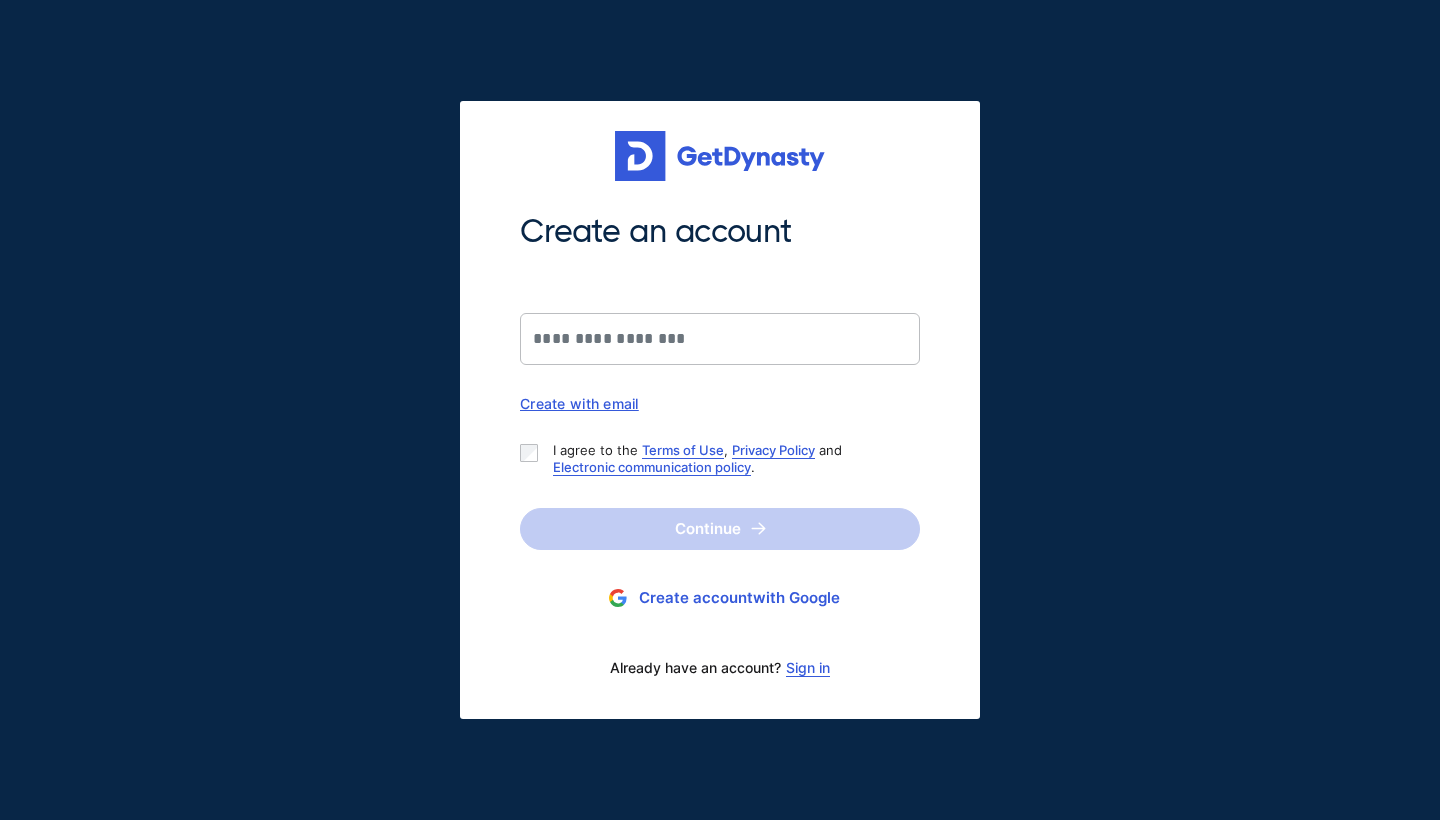 scroll, scrollTop: 0, scrollLeft: 0, axis: both 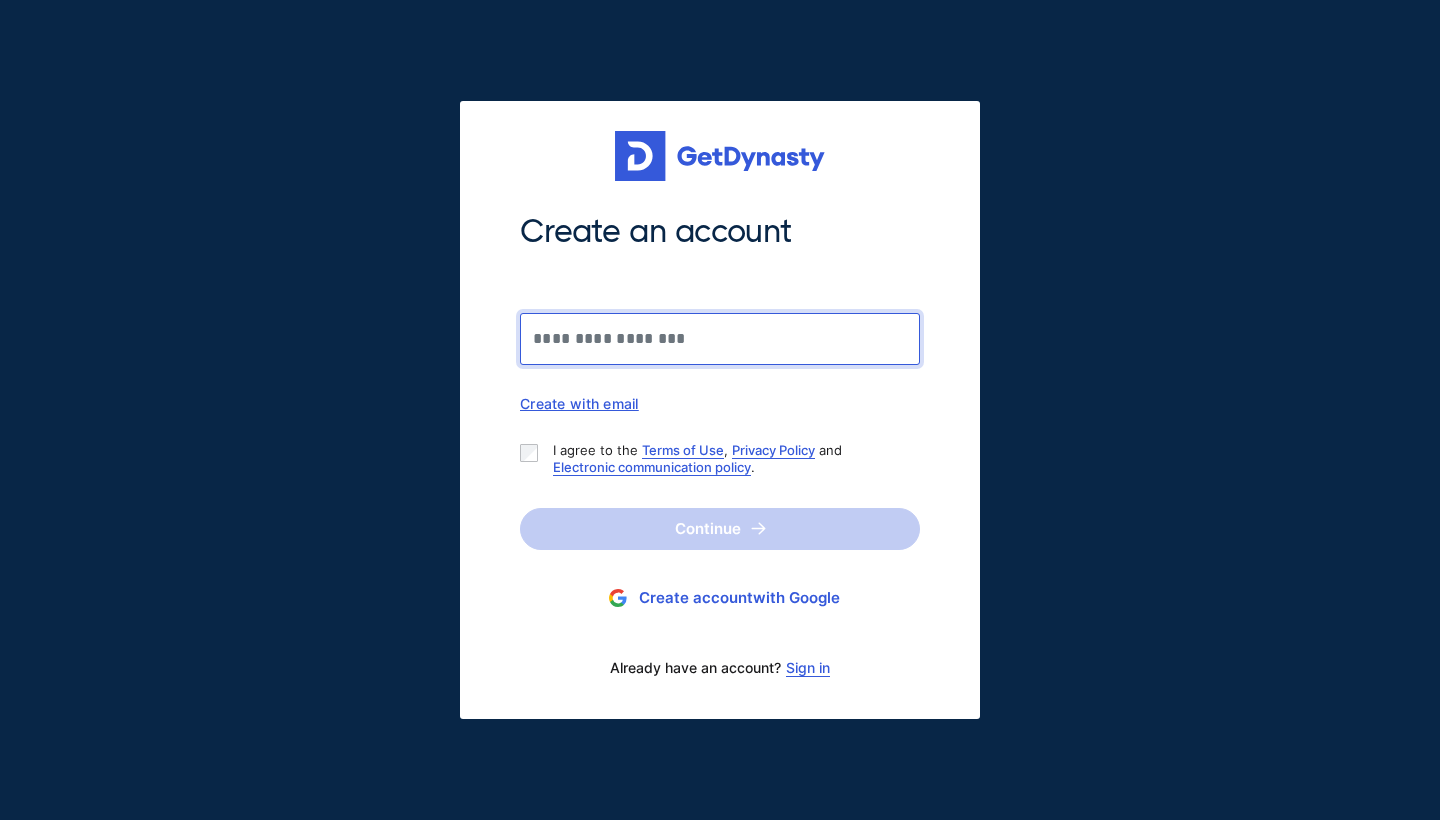 click on "Create an account" at bounding box center (720, 339) 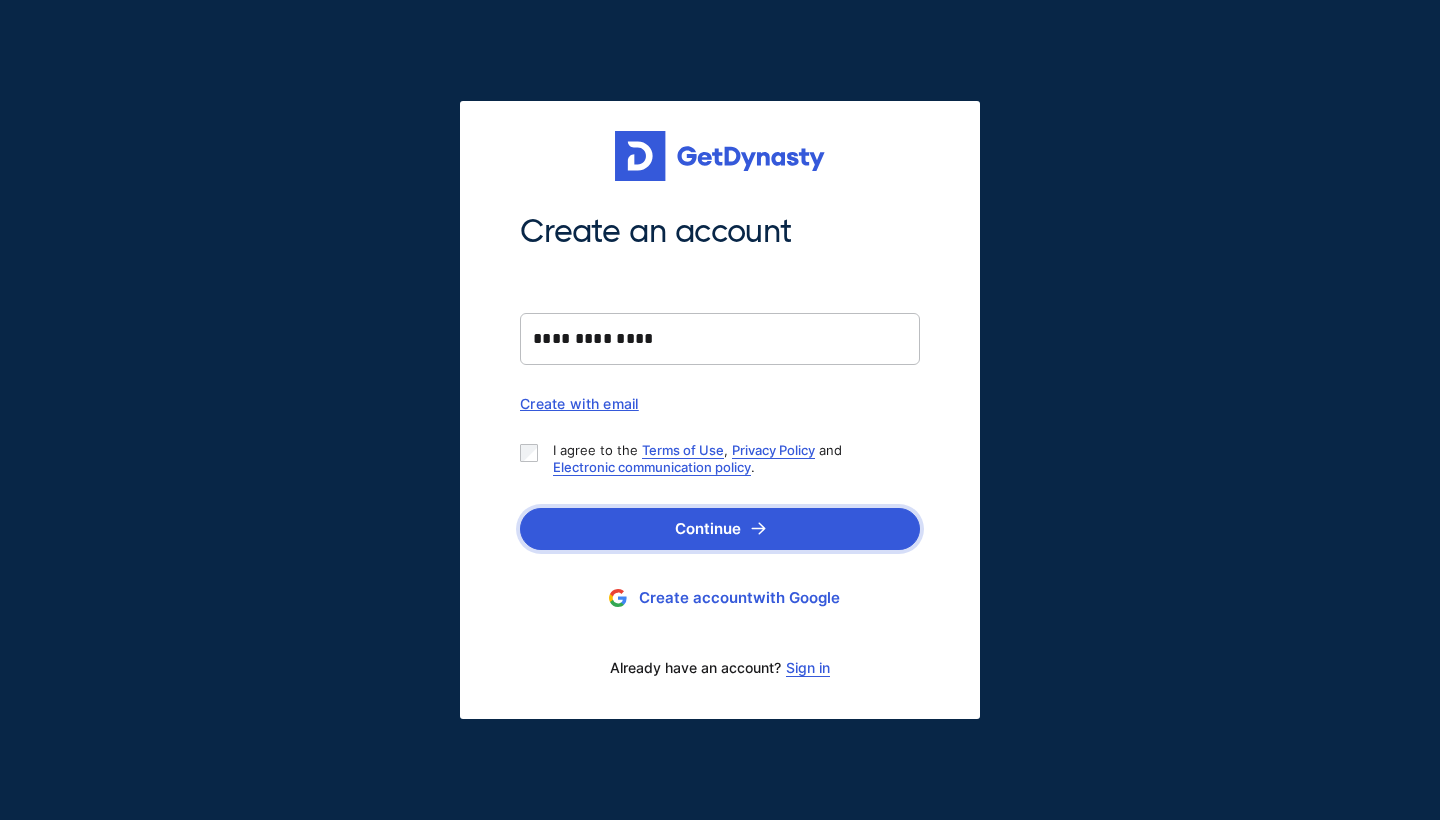 click on "Continue" at bounding box center [720, 529] 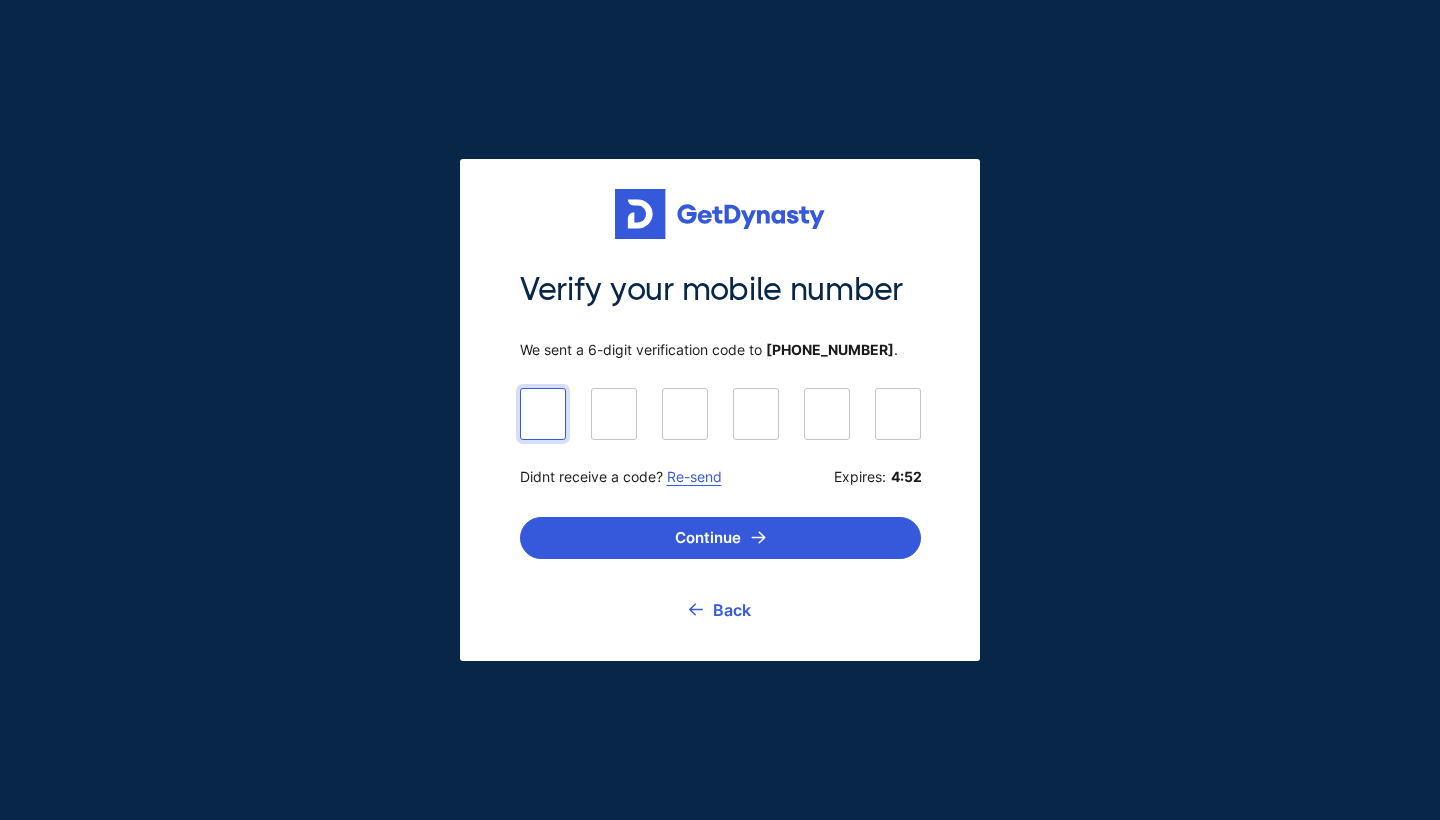 click at bounding box center (720, 413) 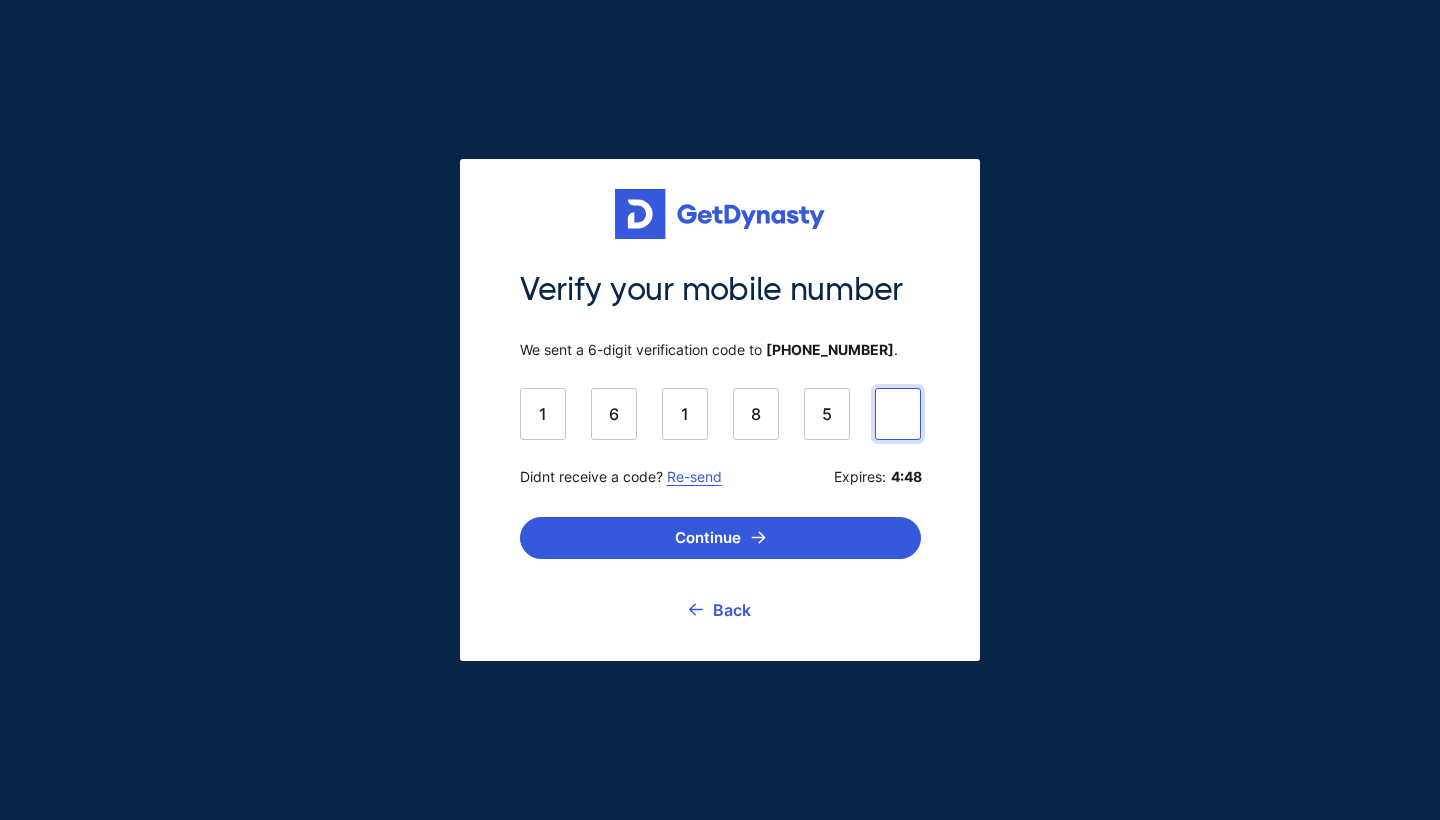 type on "******" 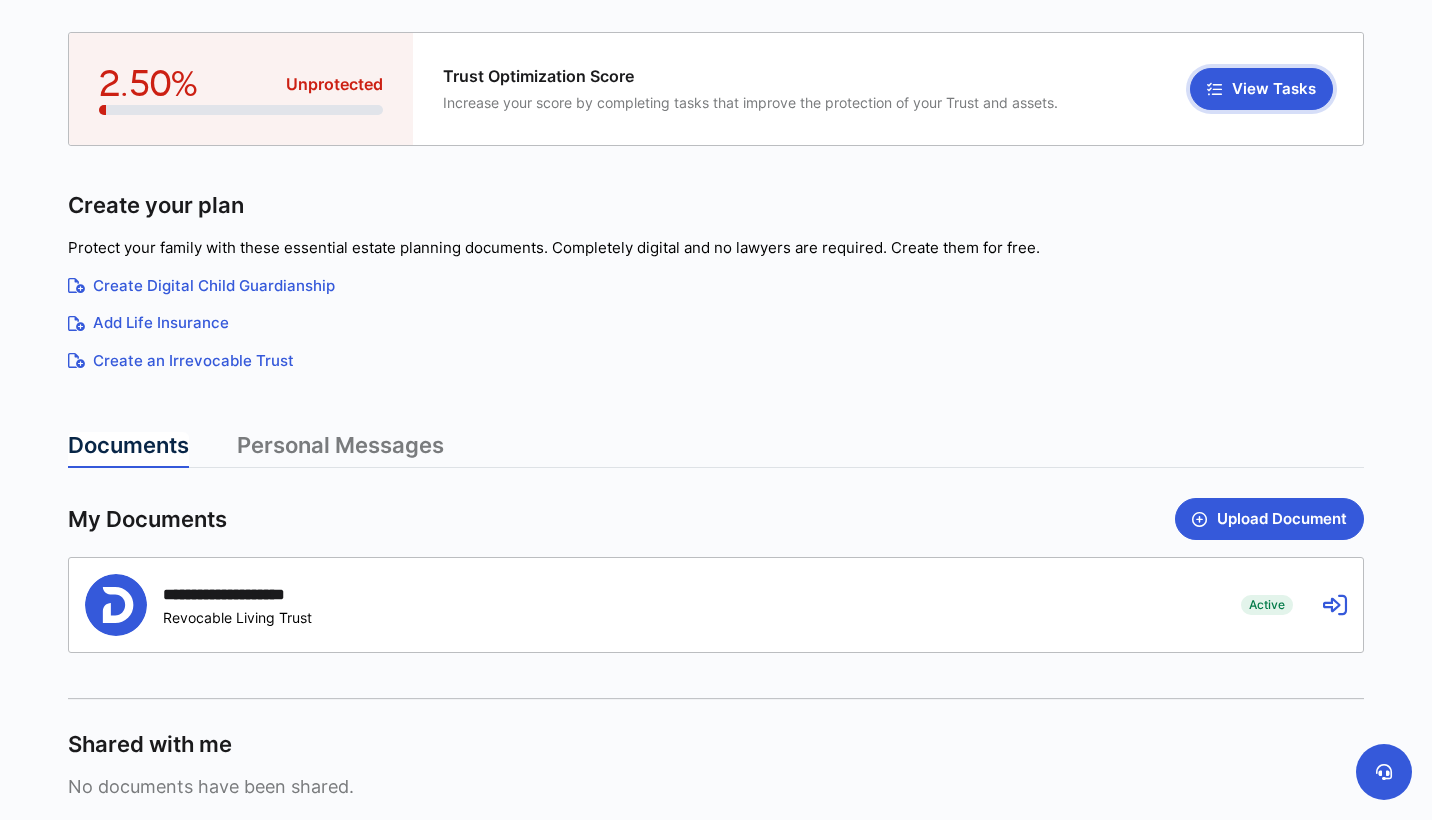 scroll, scrollTop: 182, scrollLeft: 0, axis: vertical 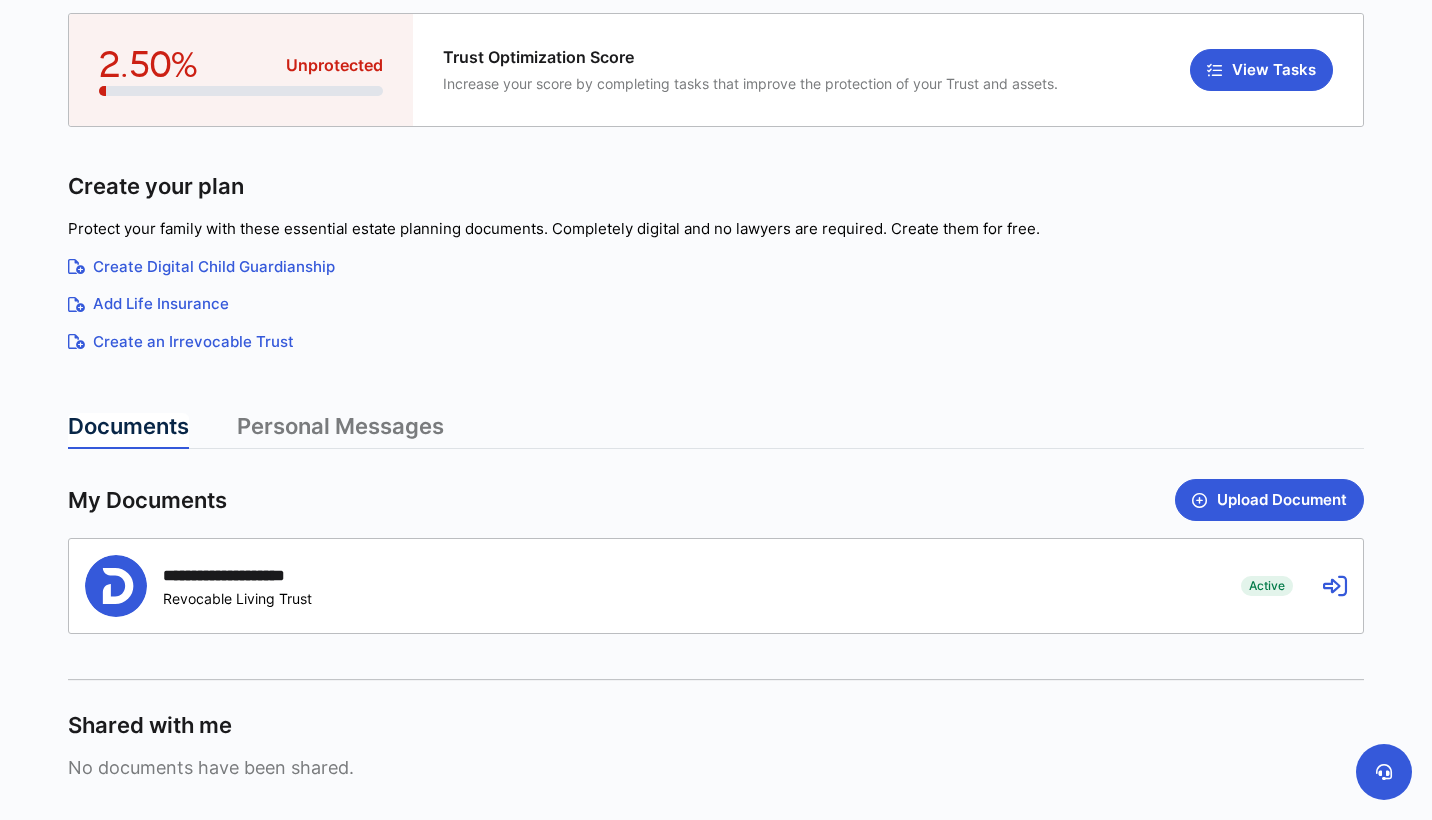 click on "**********" at bounding box center [648, 586] 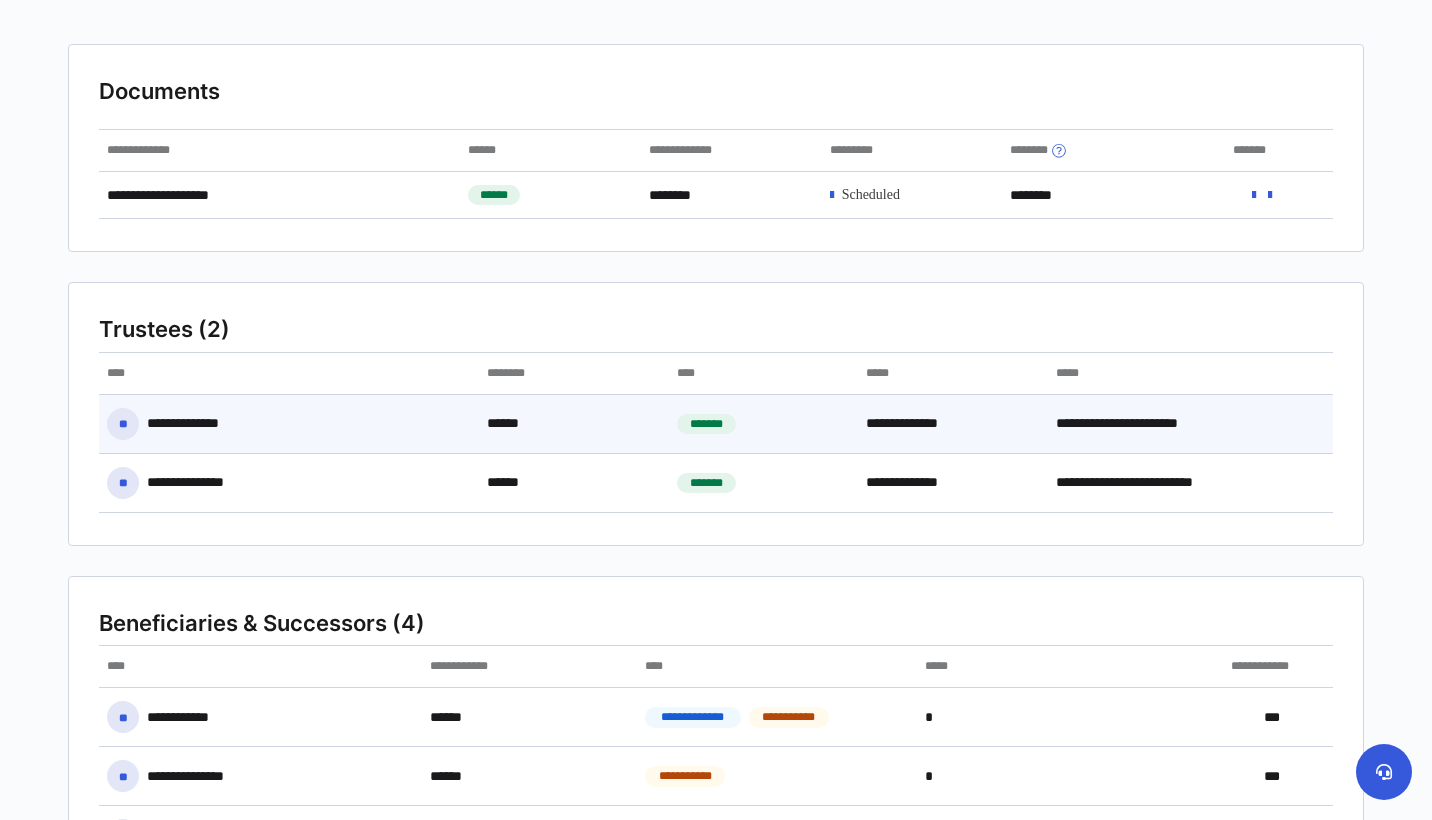 scroll, scrollTop: 0, scrollLeft: 0, axis: both 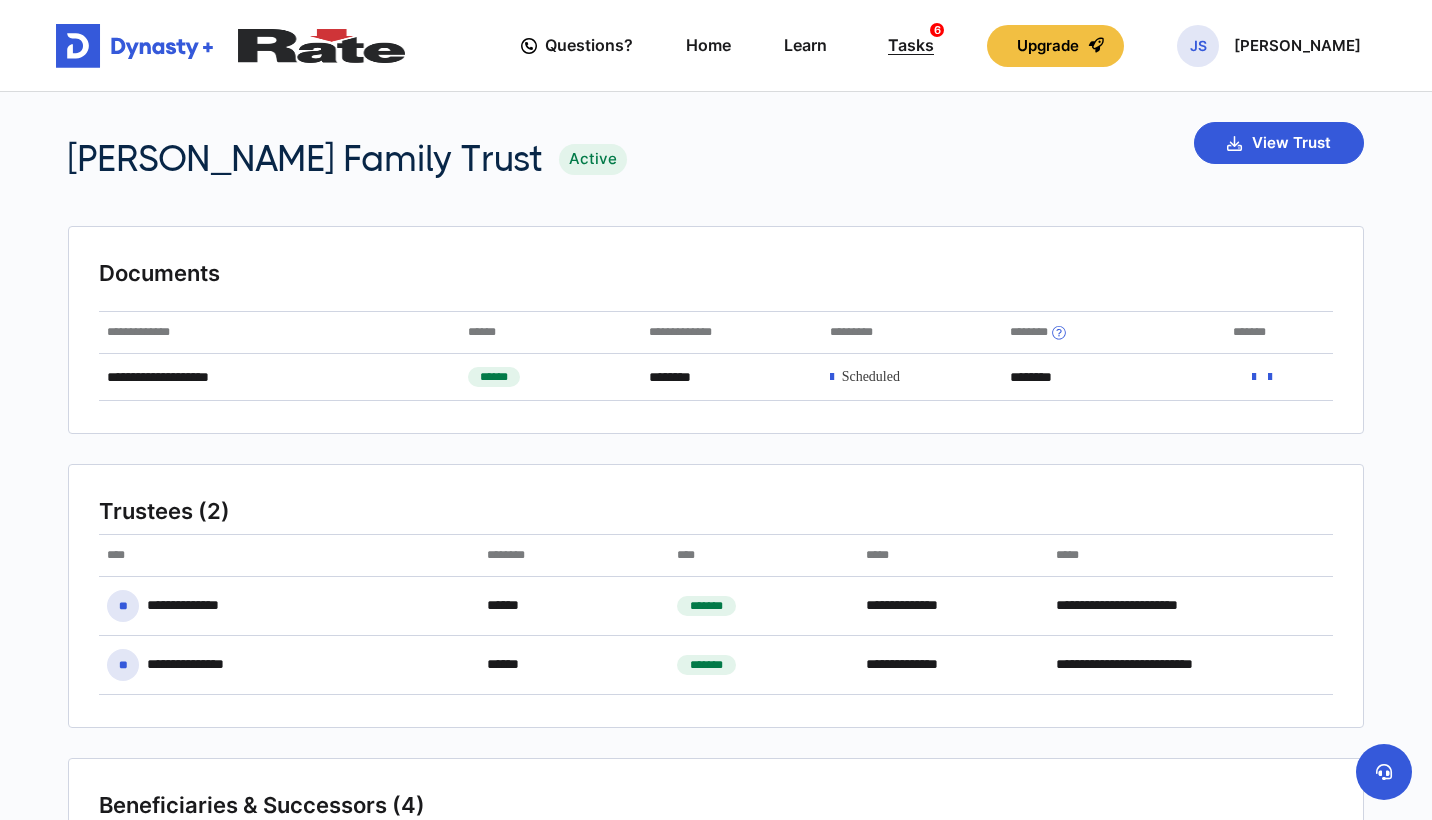 click on "Tasks 6" at bounding box center [911, 45] 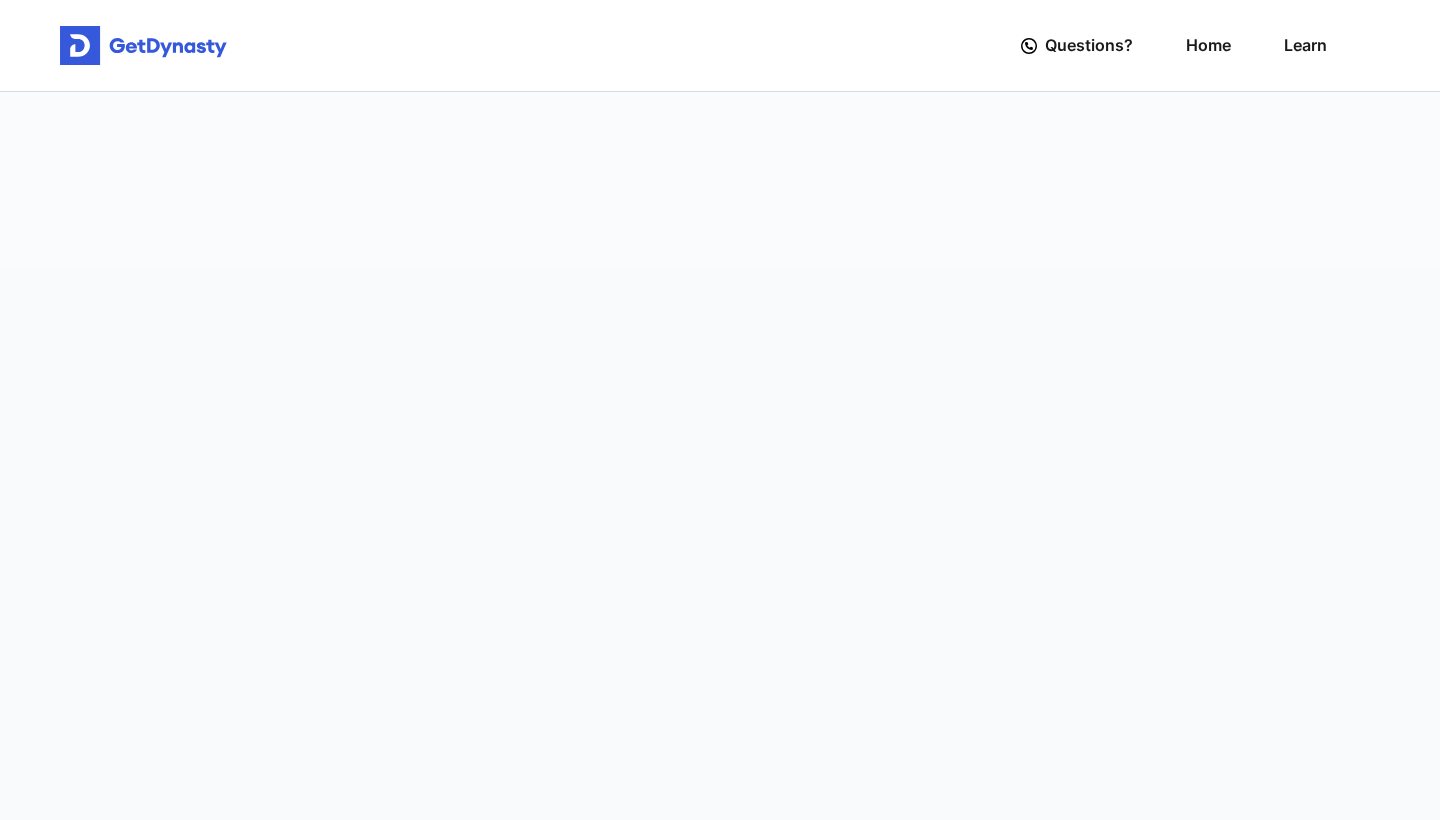 scroll, scrollTop: 0, scrollLeft: 0, axis: both 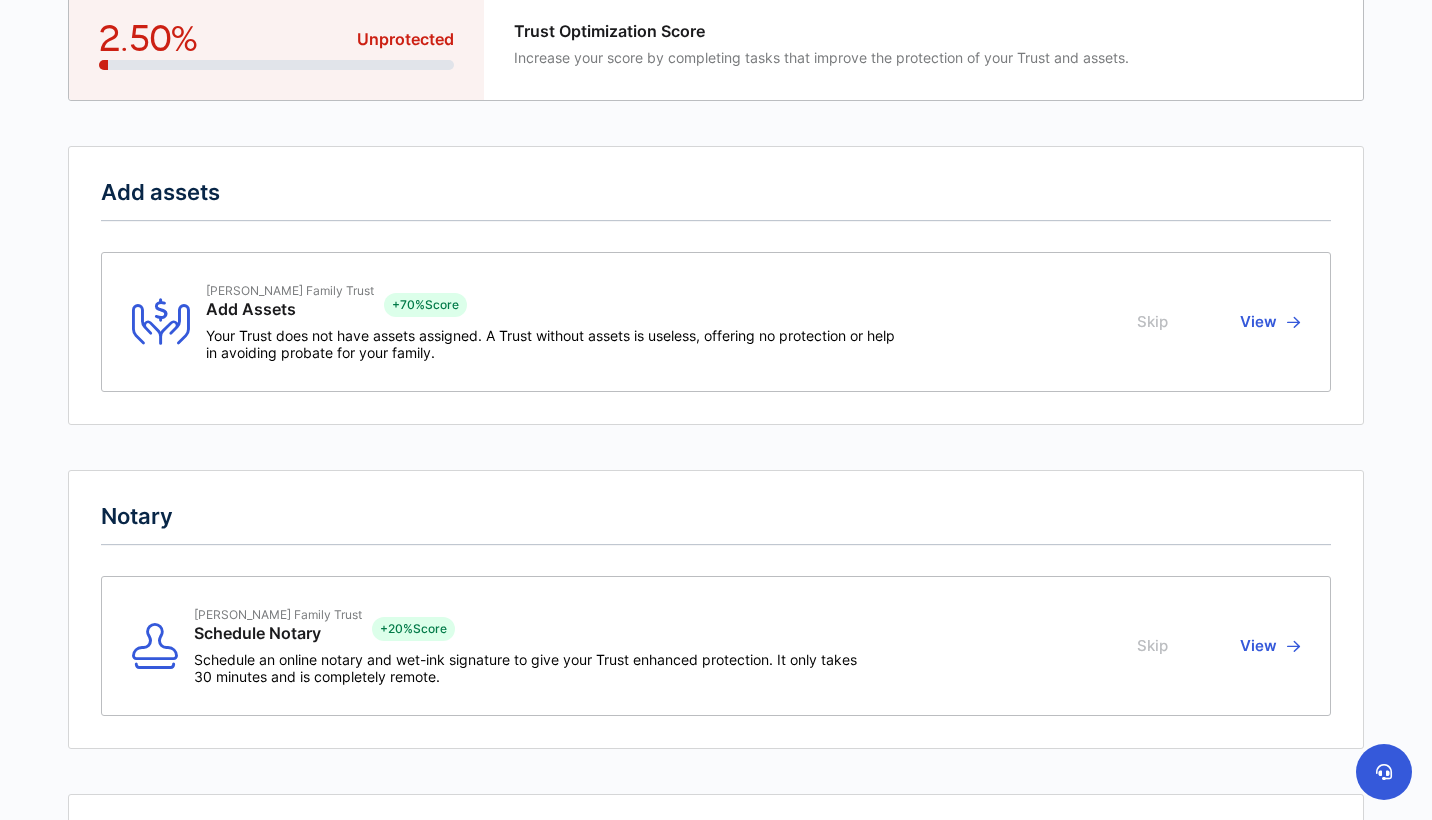 click on "View" at bounding box center (1267, 322) 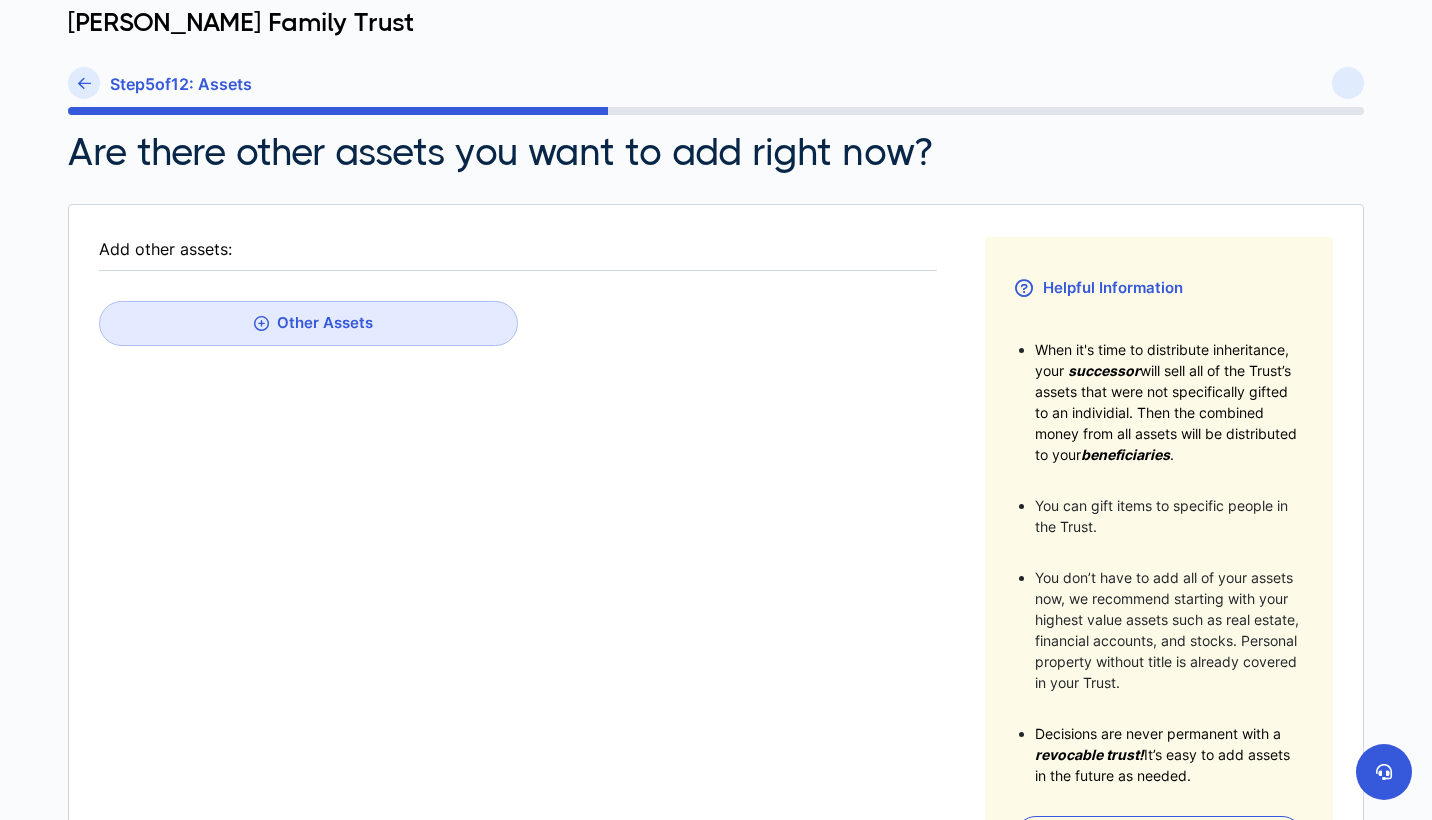 scroll, scrollTop: 155, scrollLeft: 0, axis: vertical 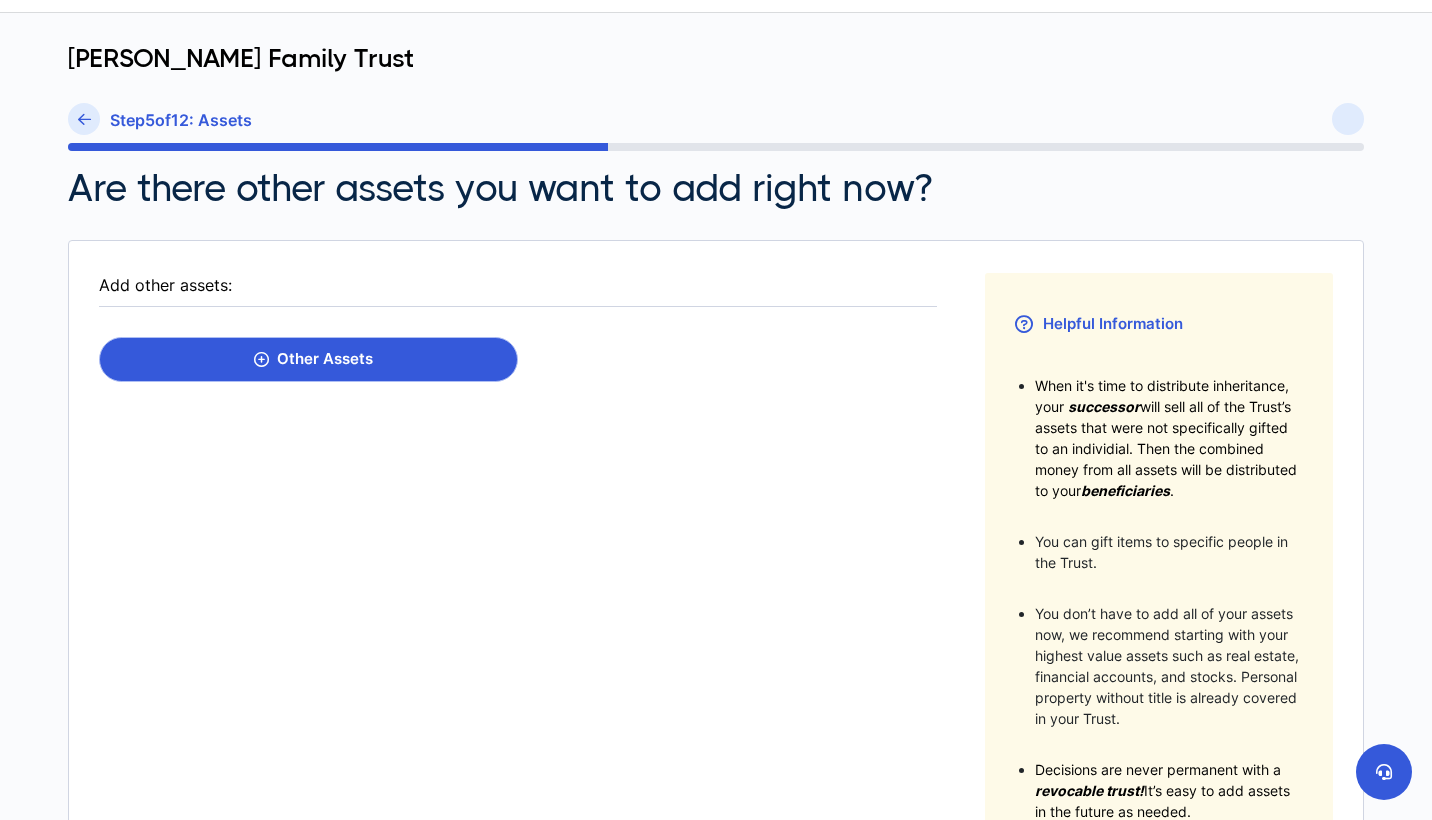 click on "Other Assets" at bounding box center (308, 359) 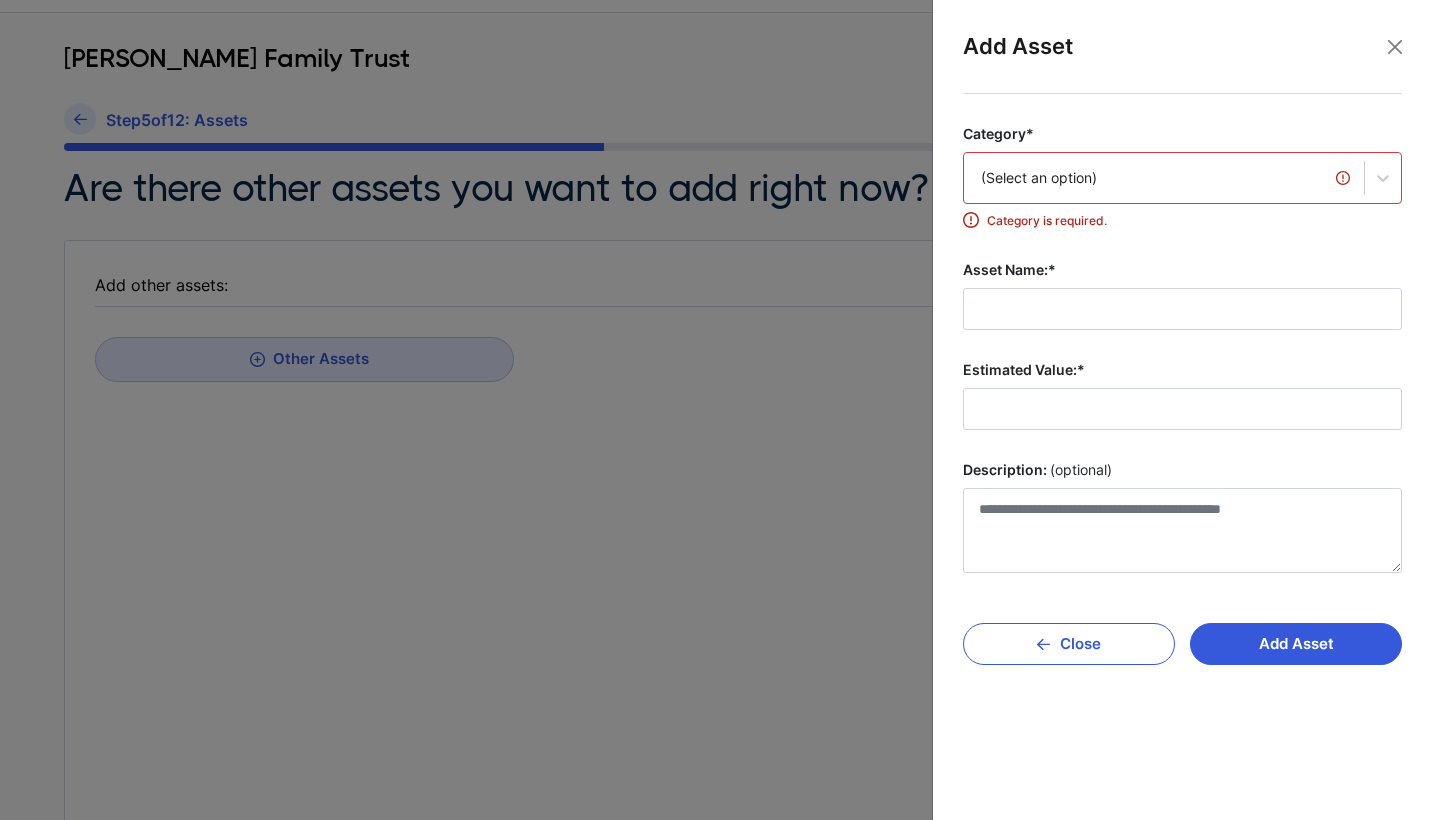 click on "(Select an option)" at bounding box center [1164, 178] 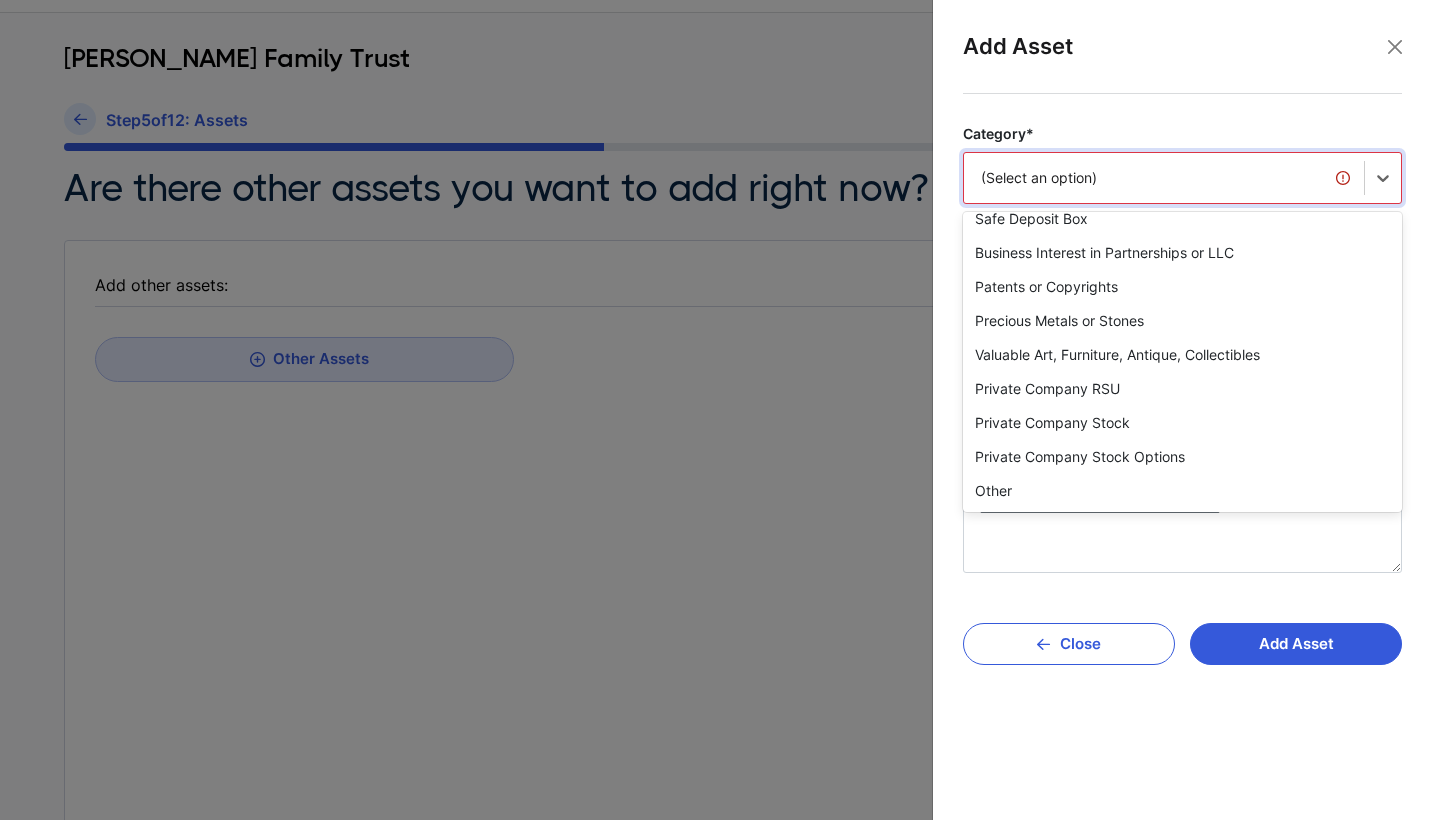 scroll, scrollTop: 388, scrollLeft: 0, axis: vertical 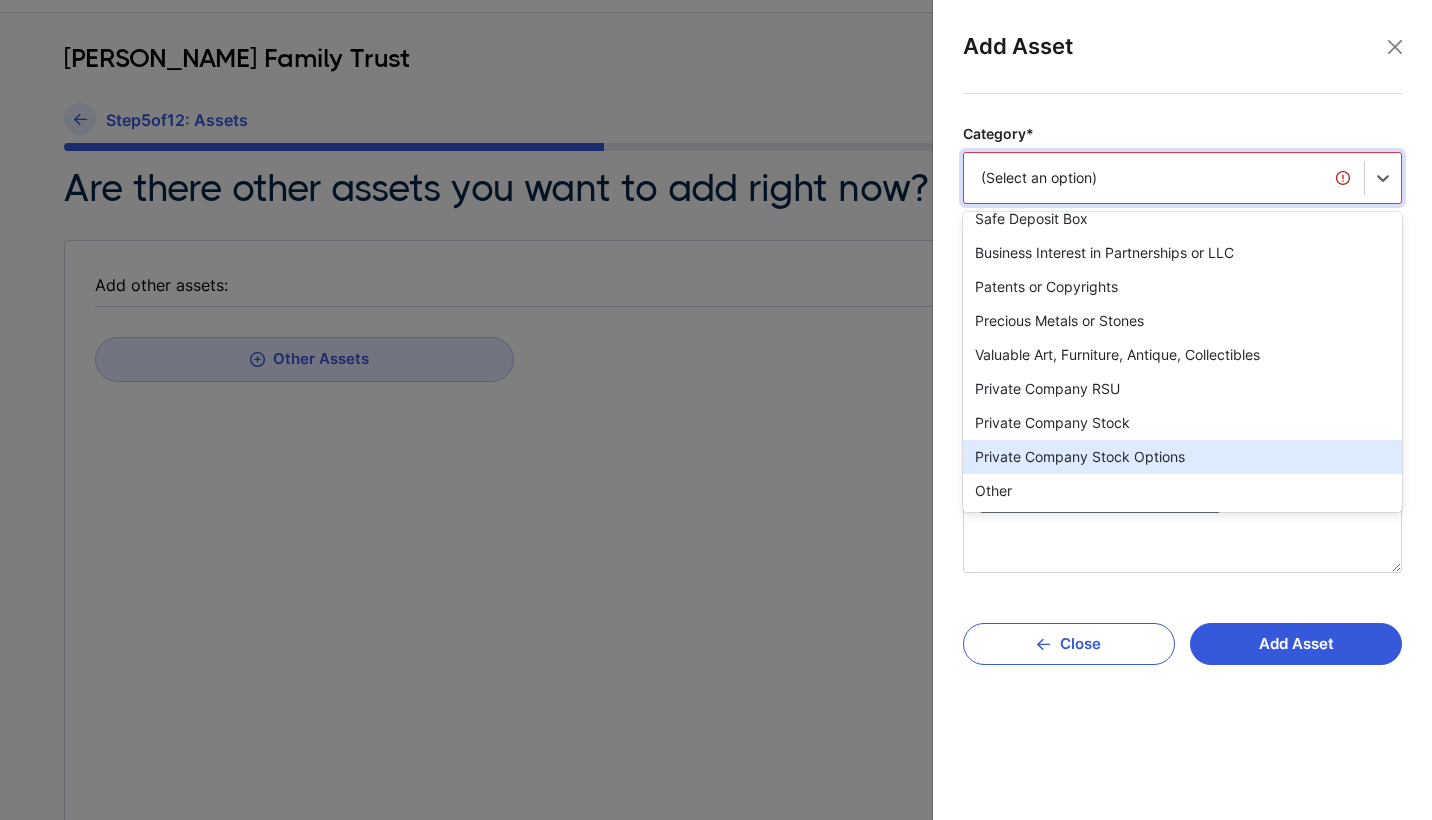 click at bounding box center (716, 410) 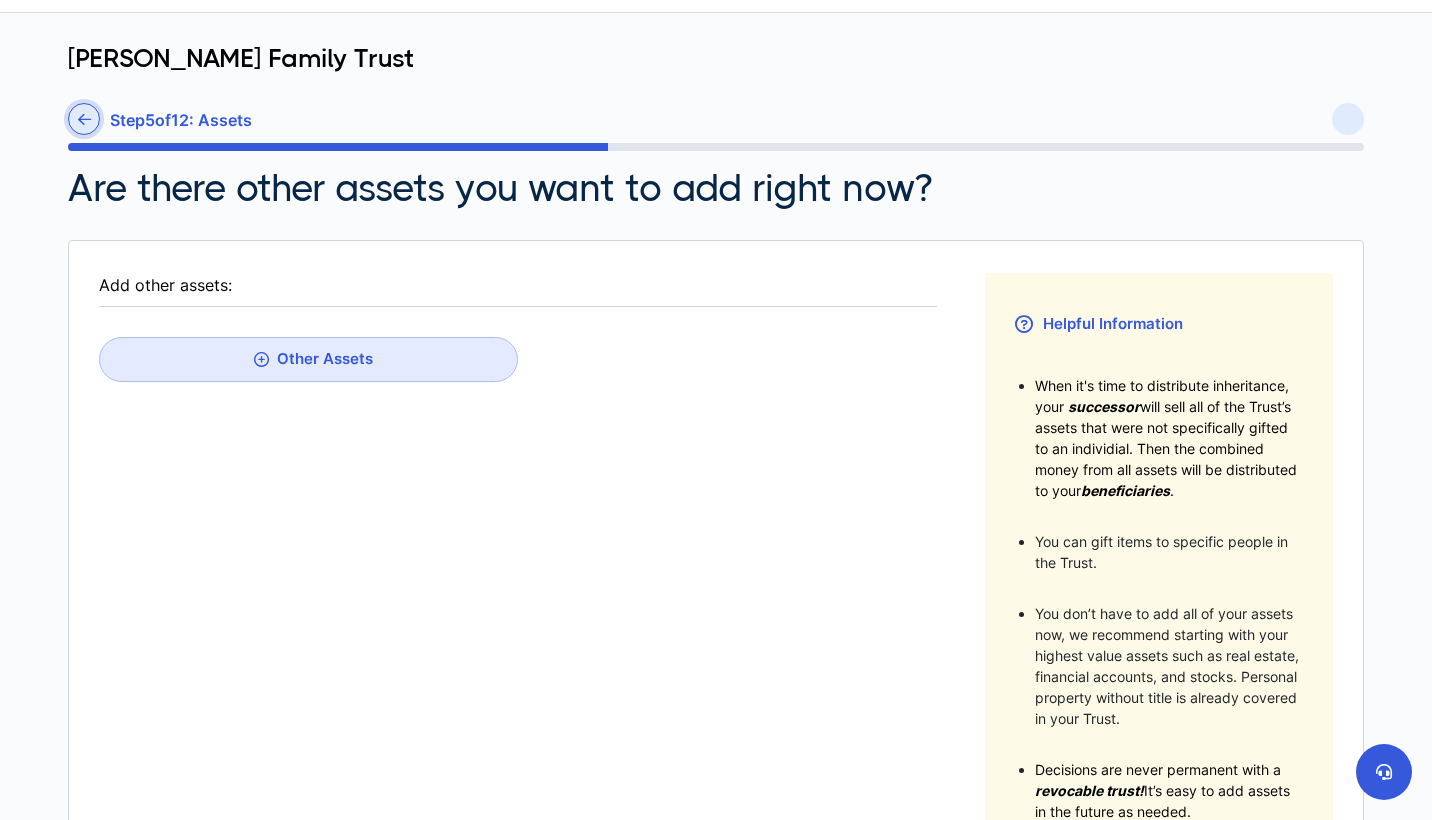 click at bounding box center [84, 119] 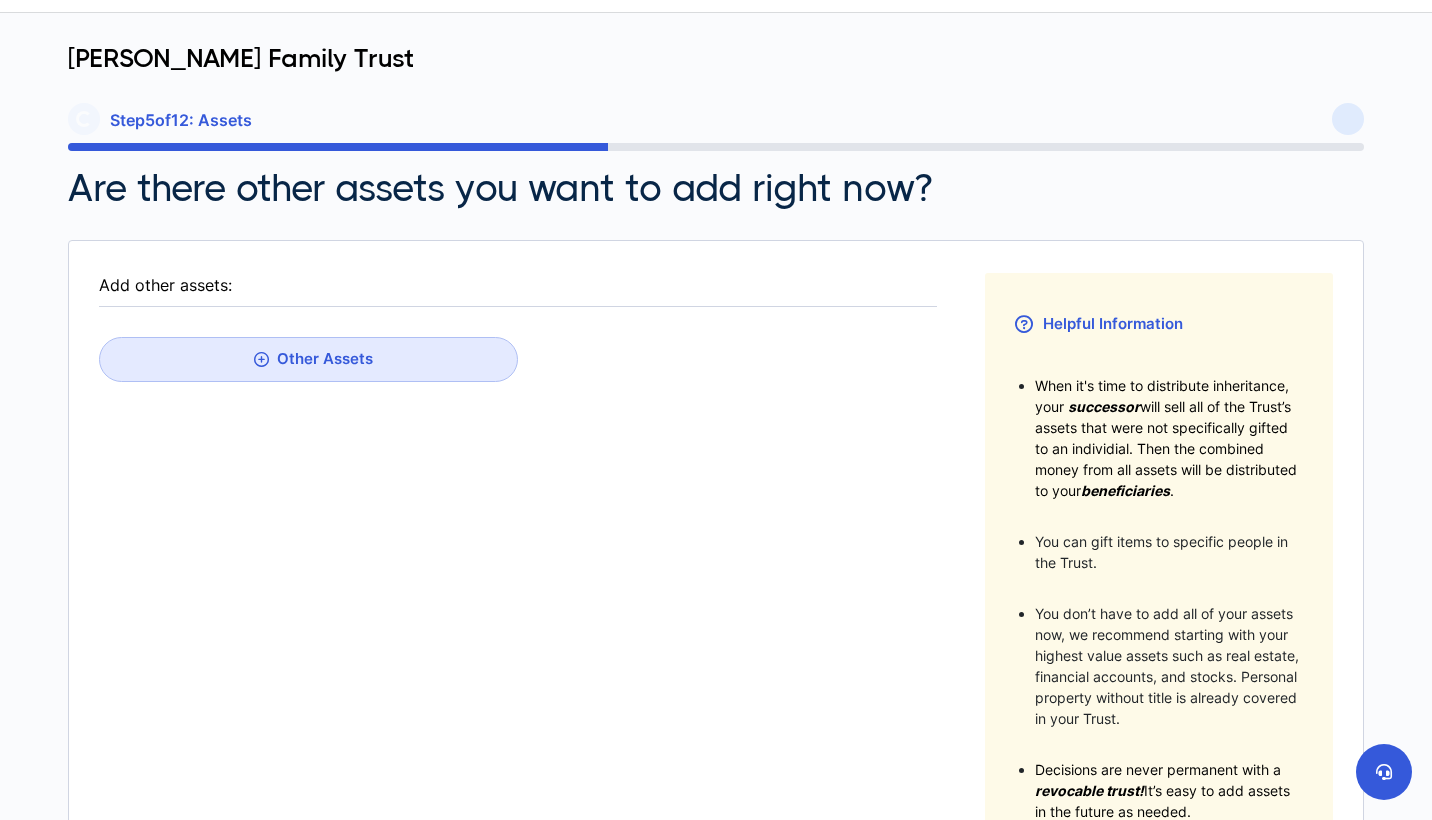 scroll, scrollTop: 0, scrollLeft: 0, axis: both 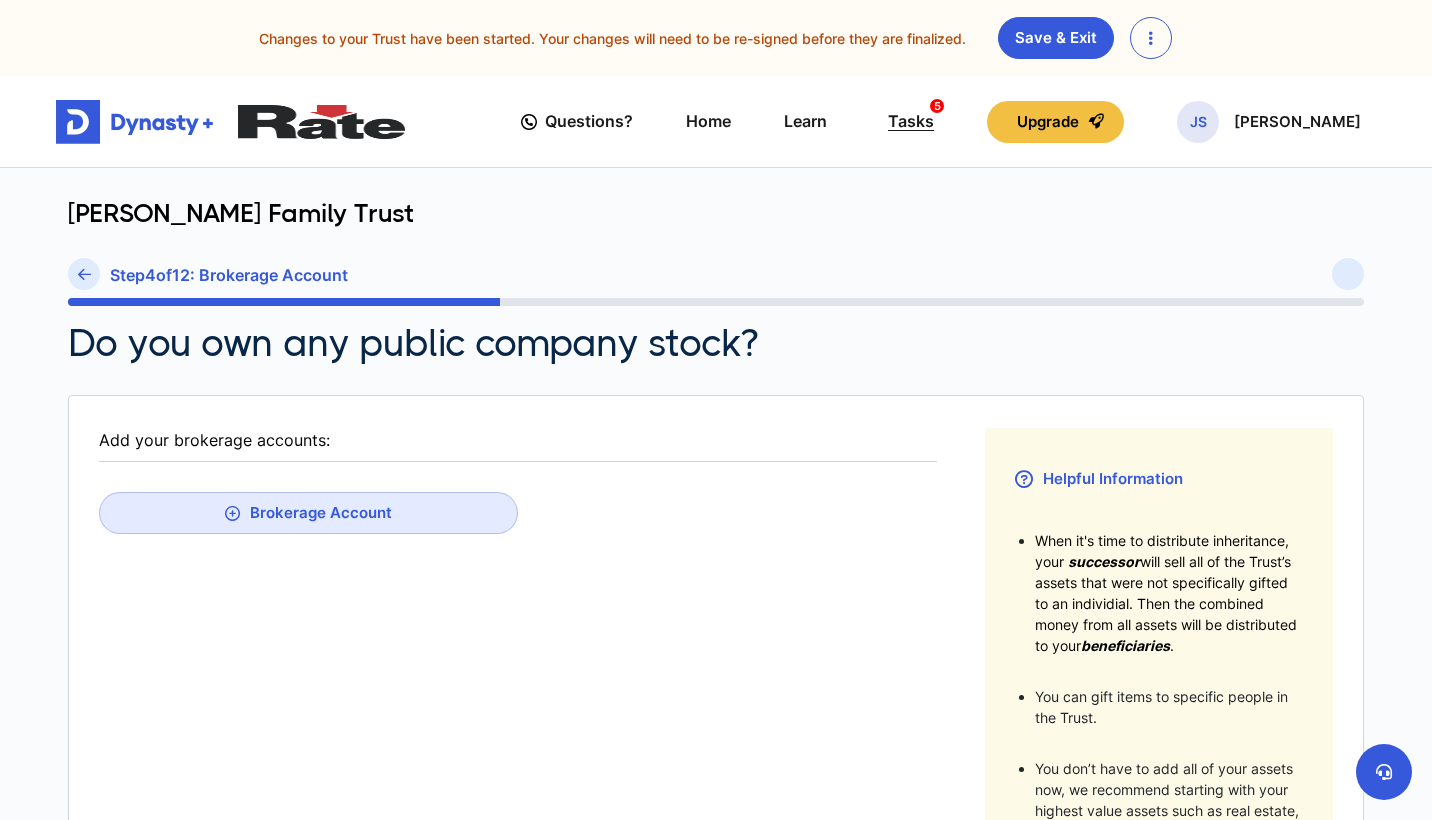 click on "Tasks 5" at bounding box center [911, 121] 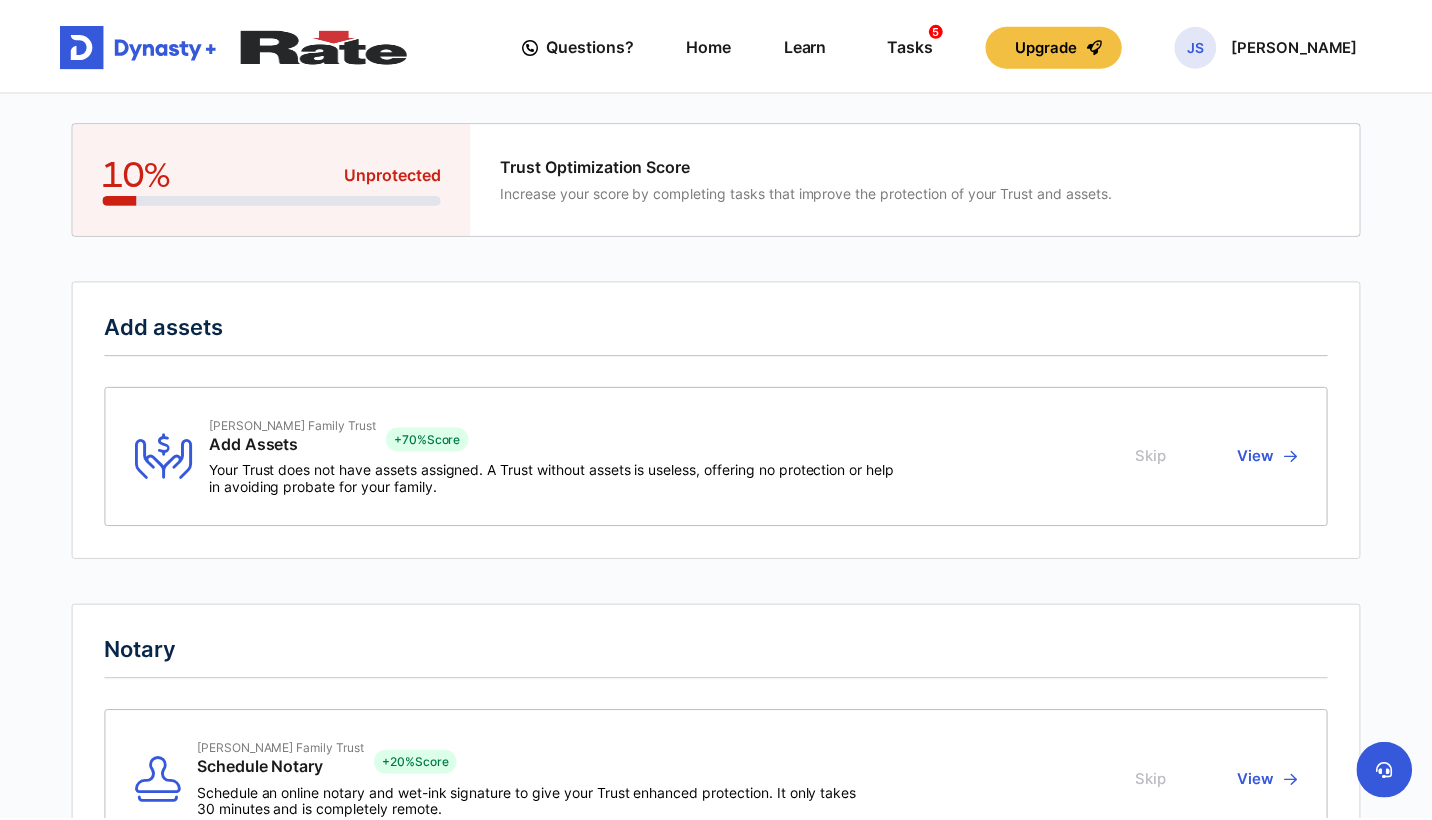 scroll, scrollTop: 0, scrollLeft: 0, axis: both 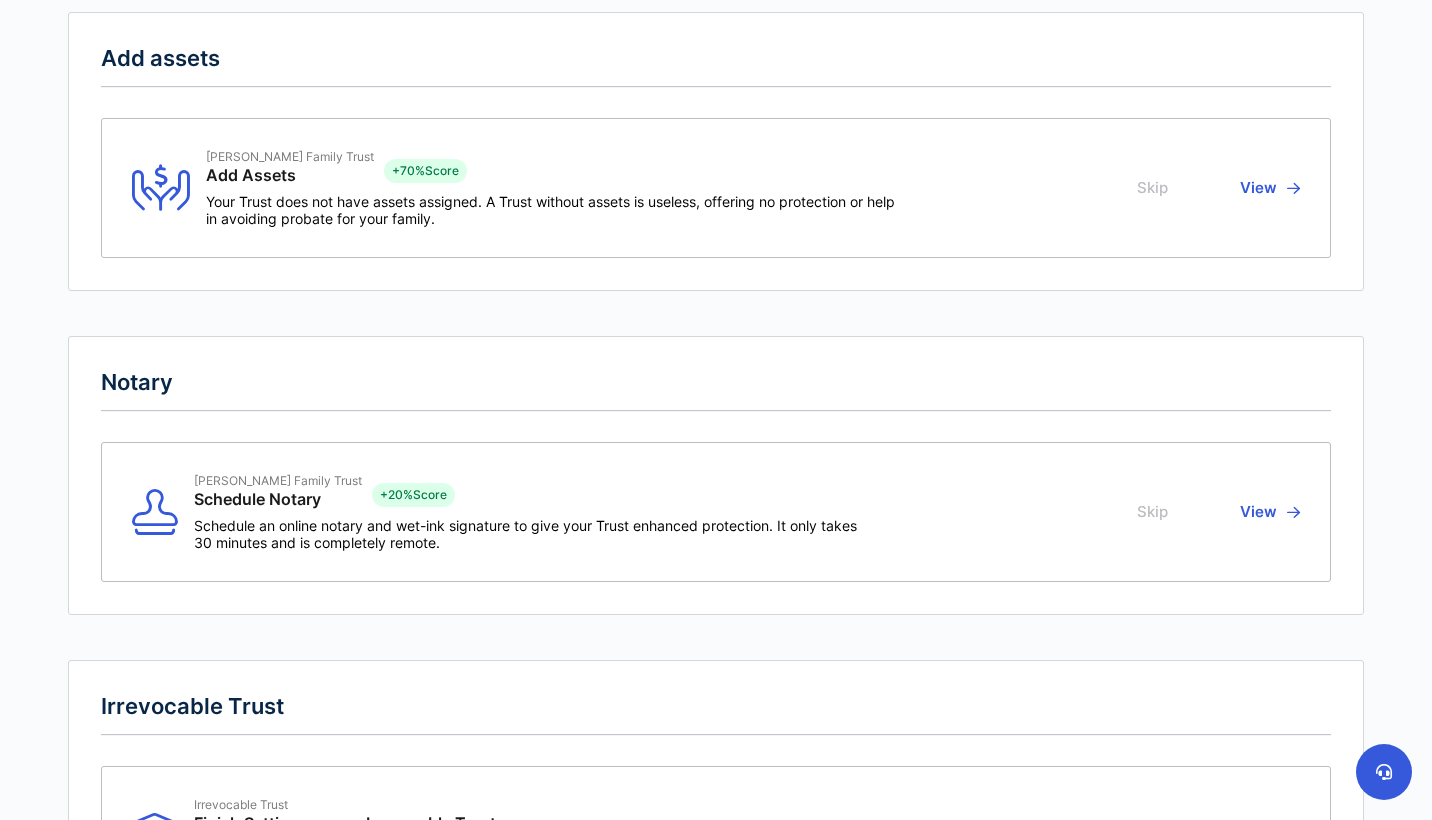 click on "View" at bounding box center [1267, 512] 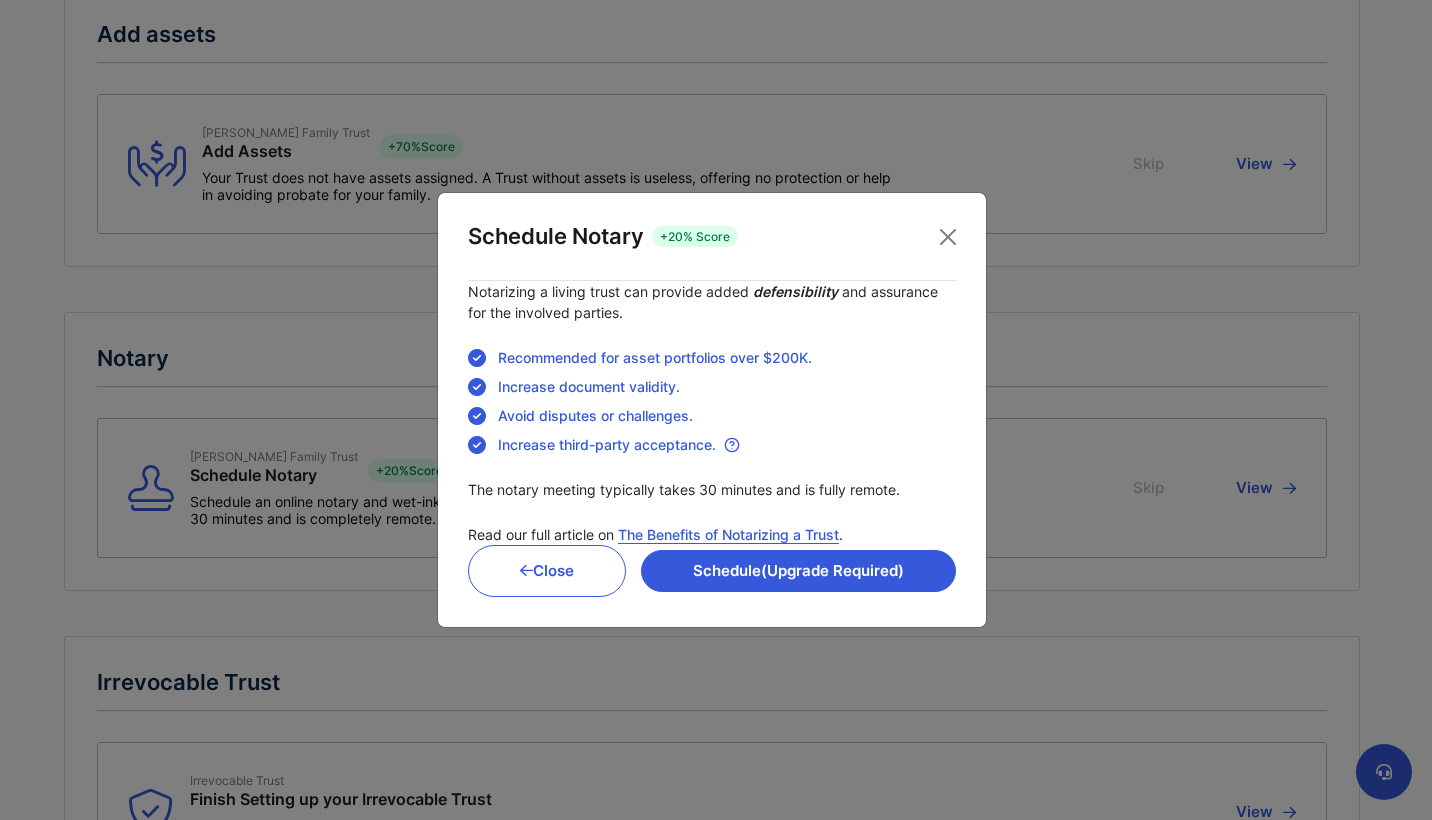 scroll, scrollTop: 297, scrollLeft: 0, axis: vertical 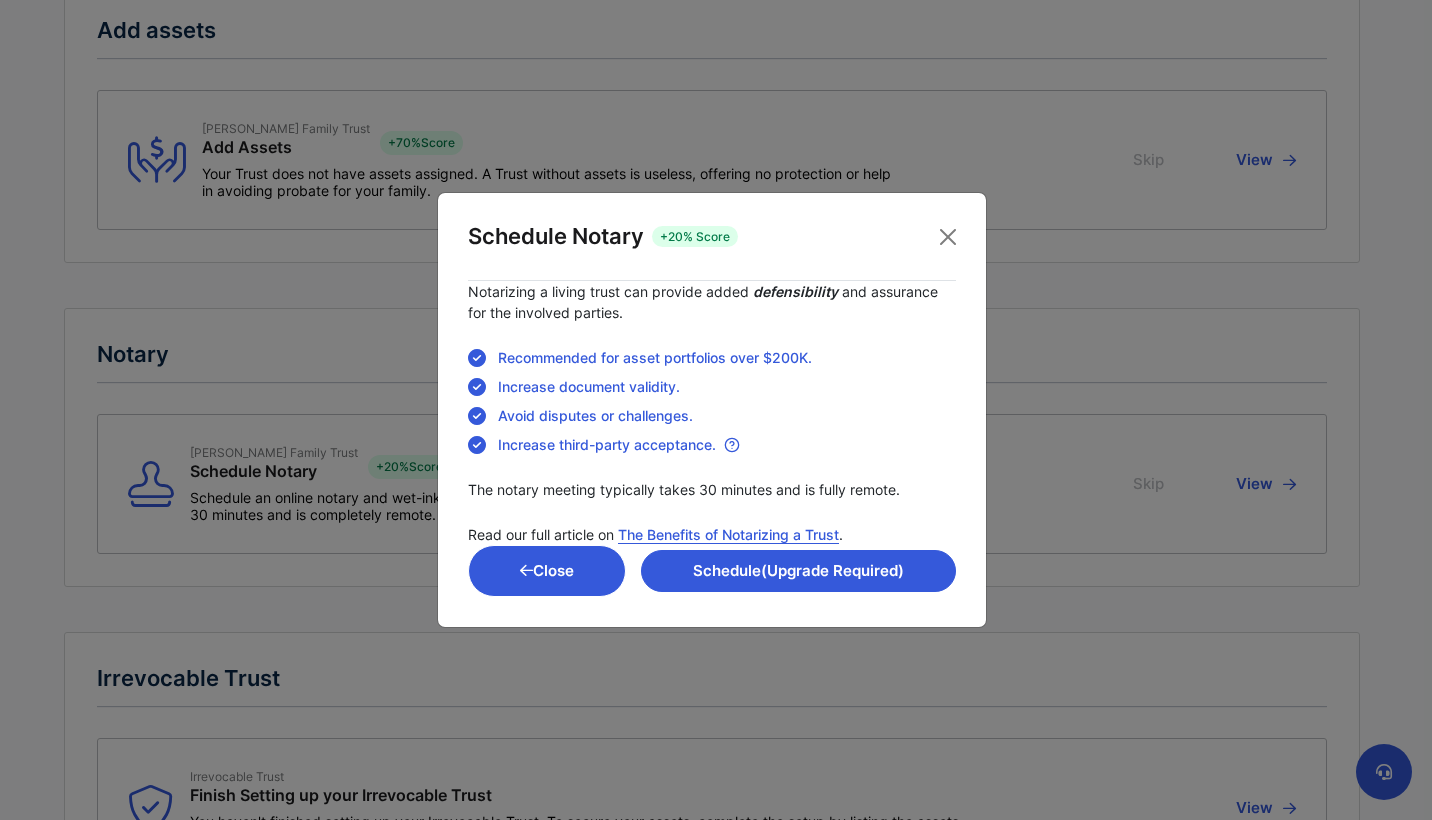 click on "Close" at bounding box center (547, 571) 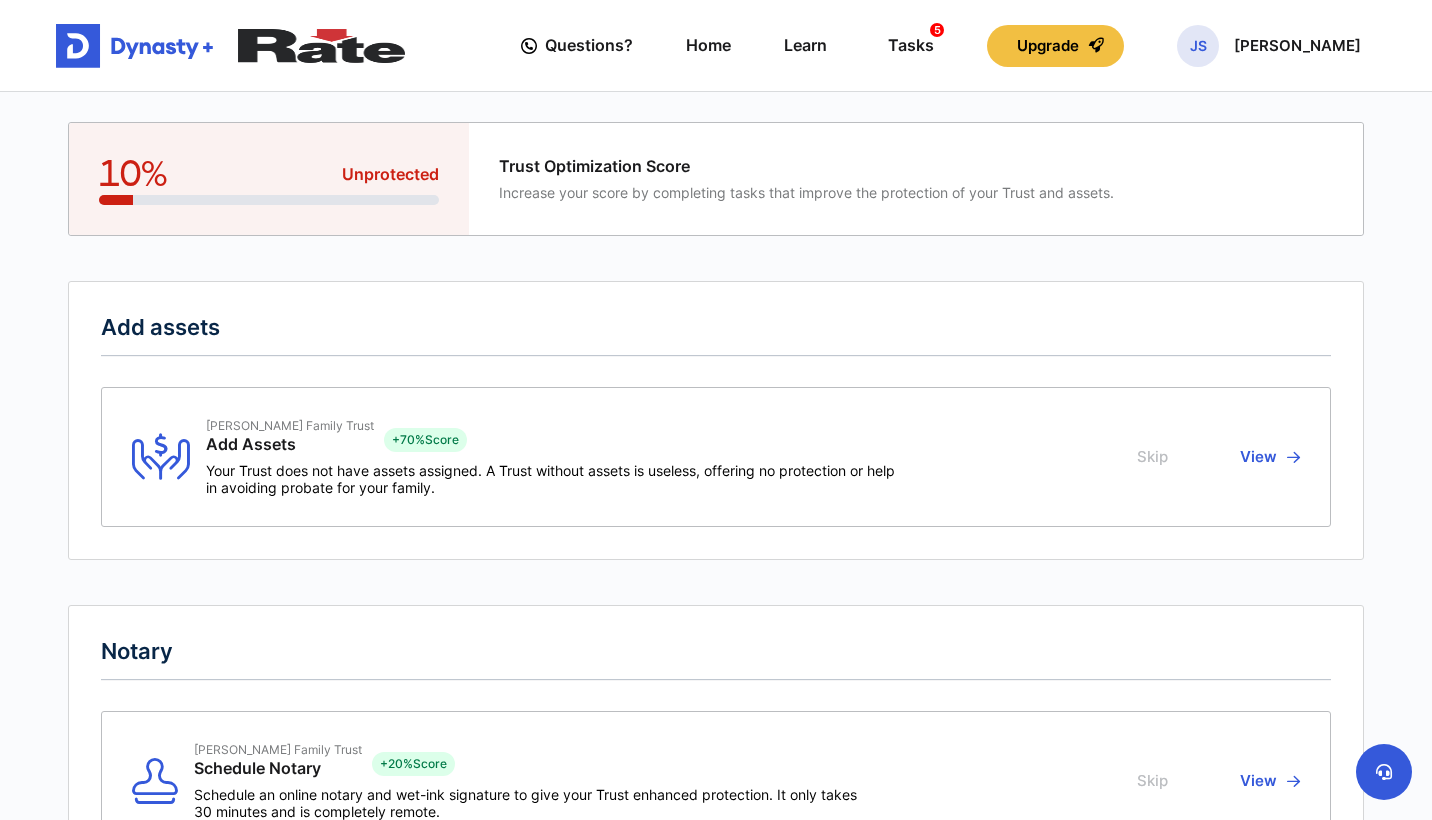 scroll, scrollTop: 0, scrollLeft: 0, axis: both 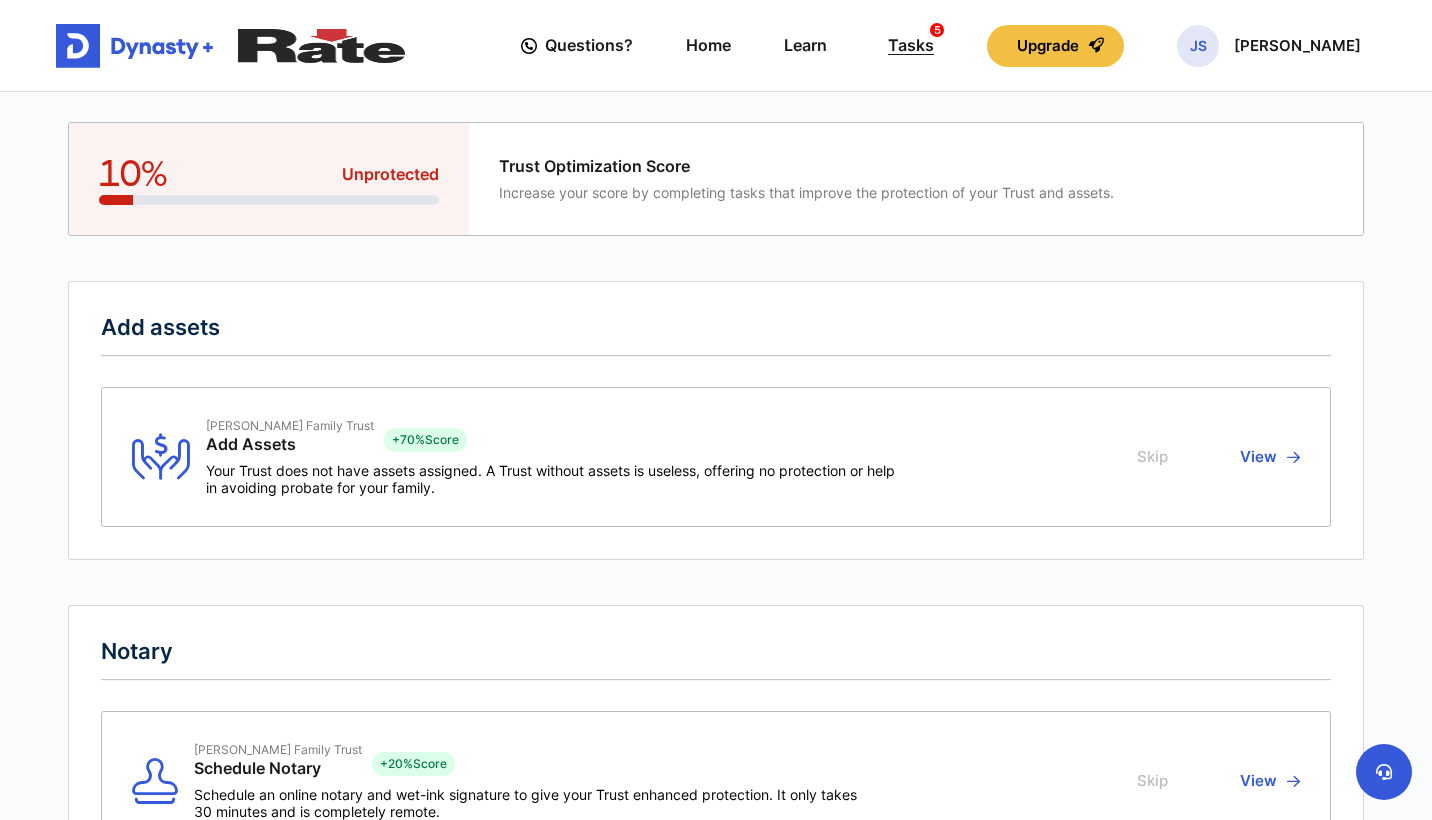 click on "Tasks 5" at bounding box center [911, 45] 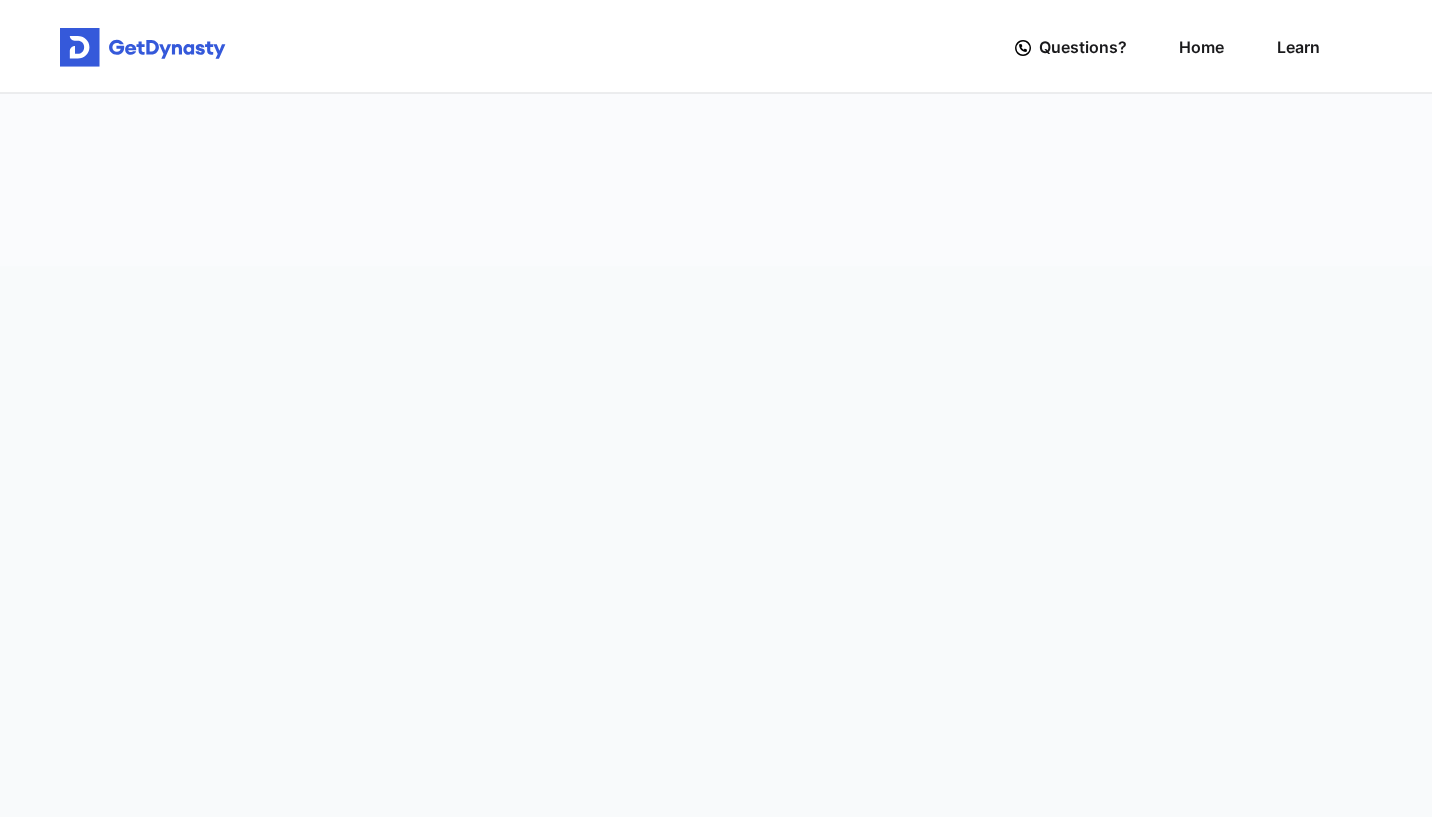 scroll, scrollTop: 0, scrollLeft: 0, axis: both 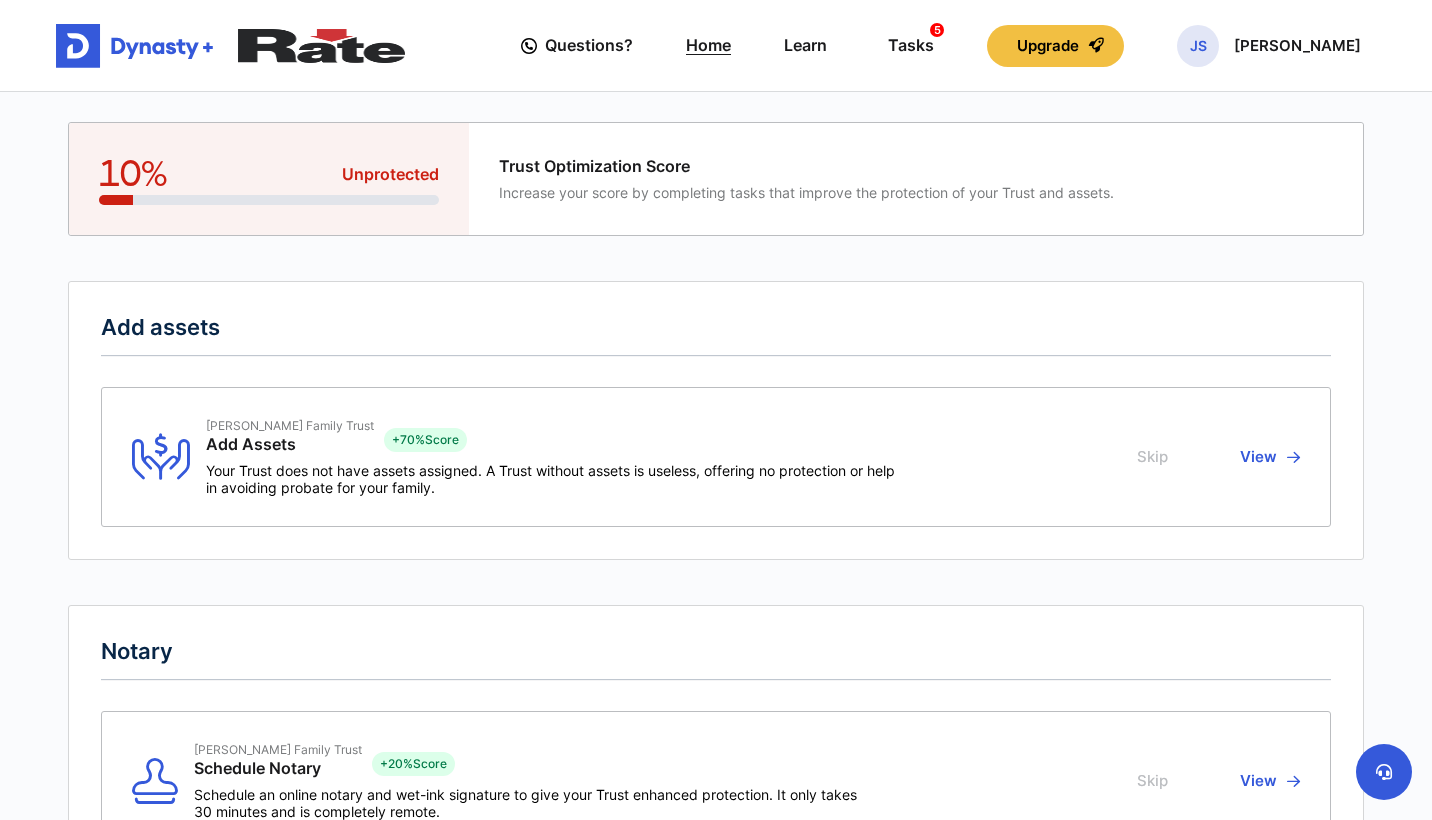 click on "Home" at bounding box center [708, 45] 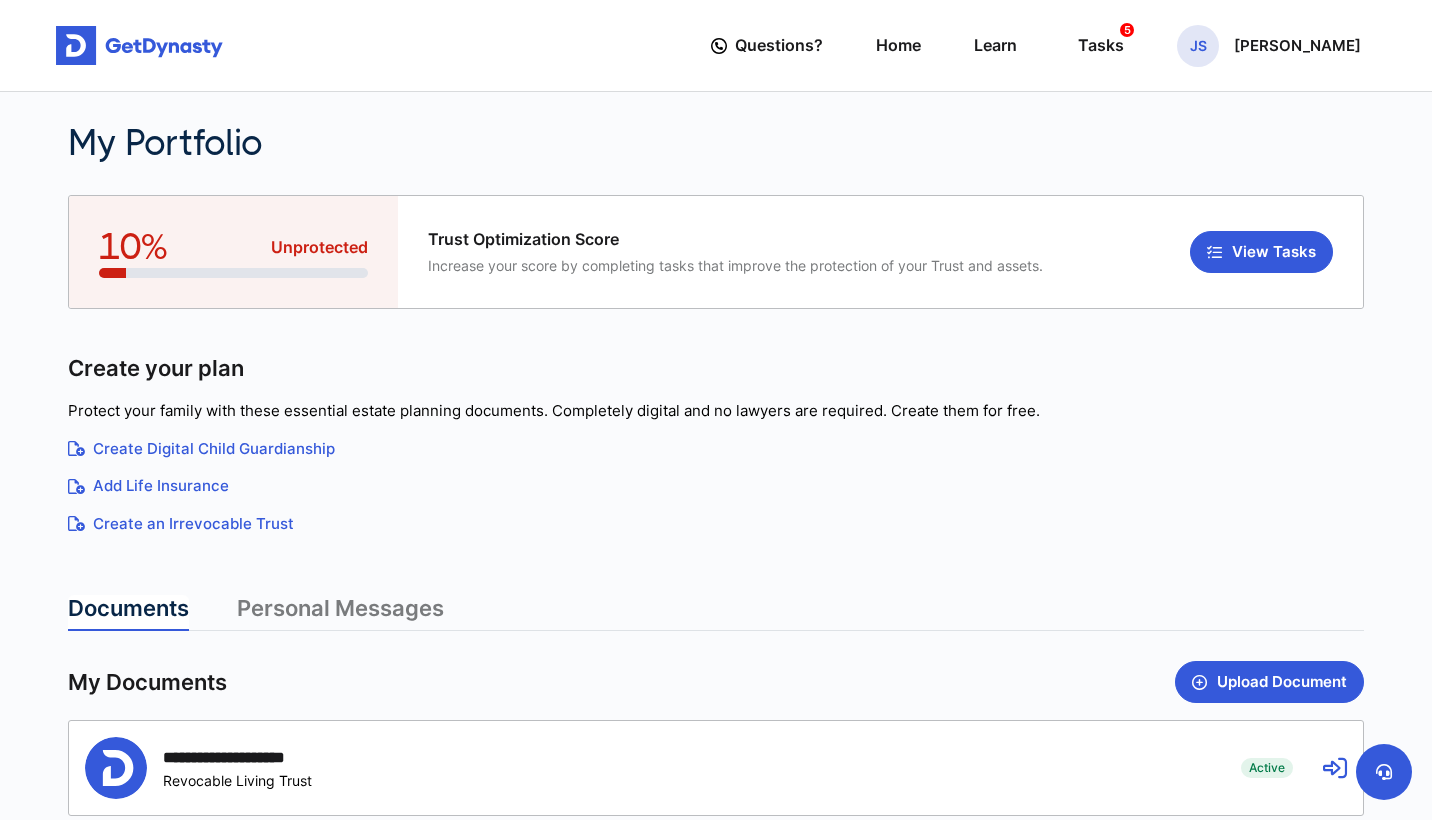 scroll, scrollTop: 0, scrollLeft: 0, axis: both 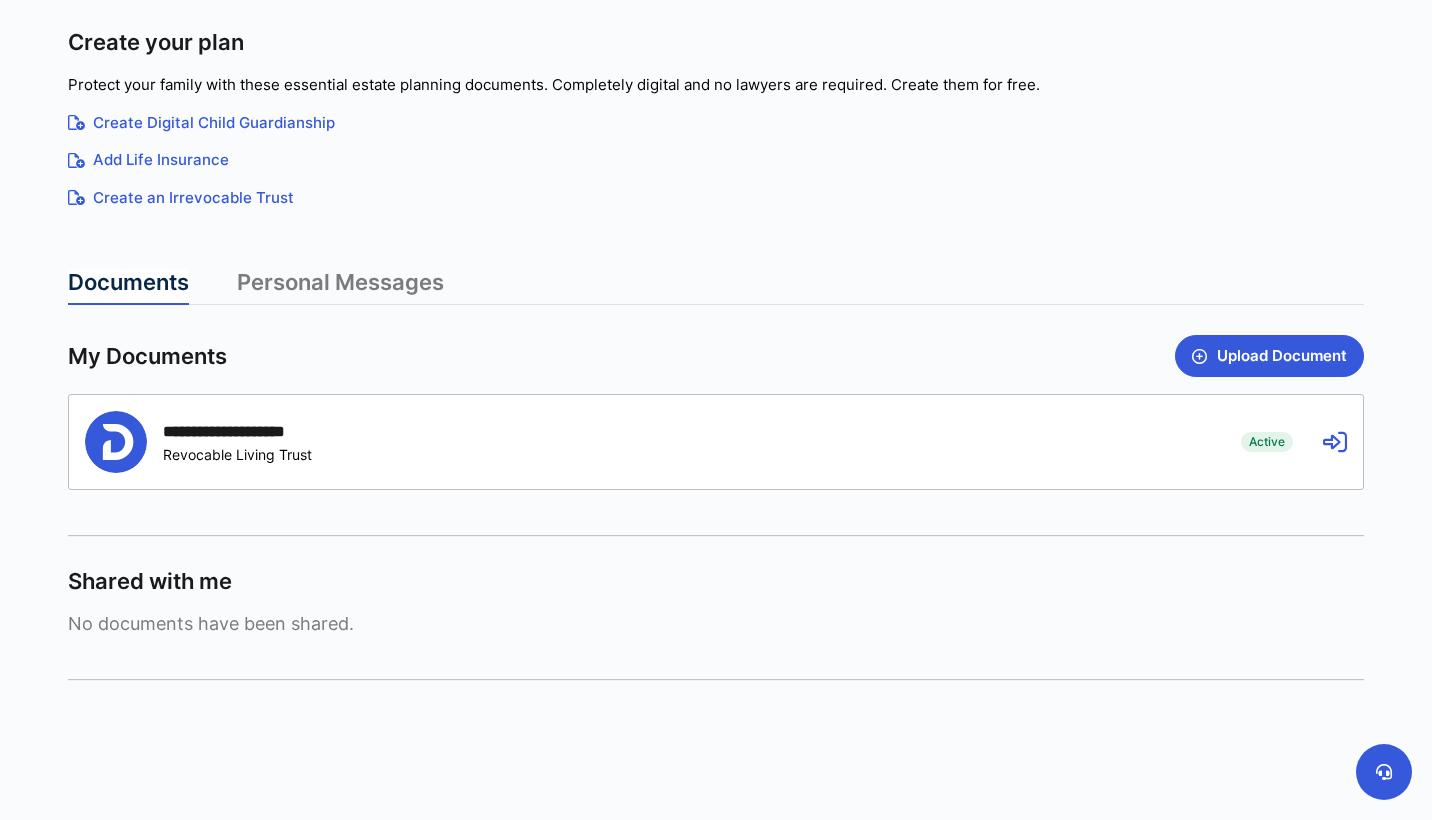 click on "**********" at bounding box center (248, 431) 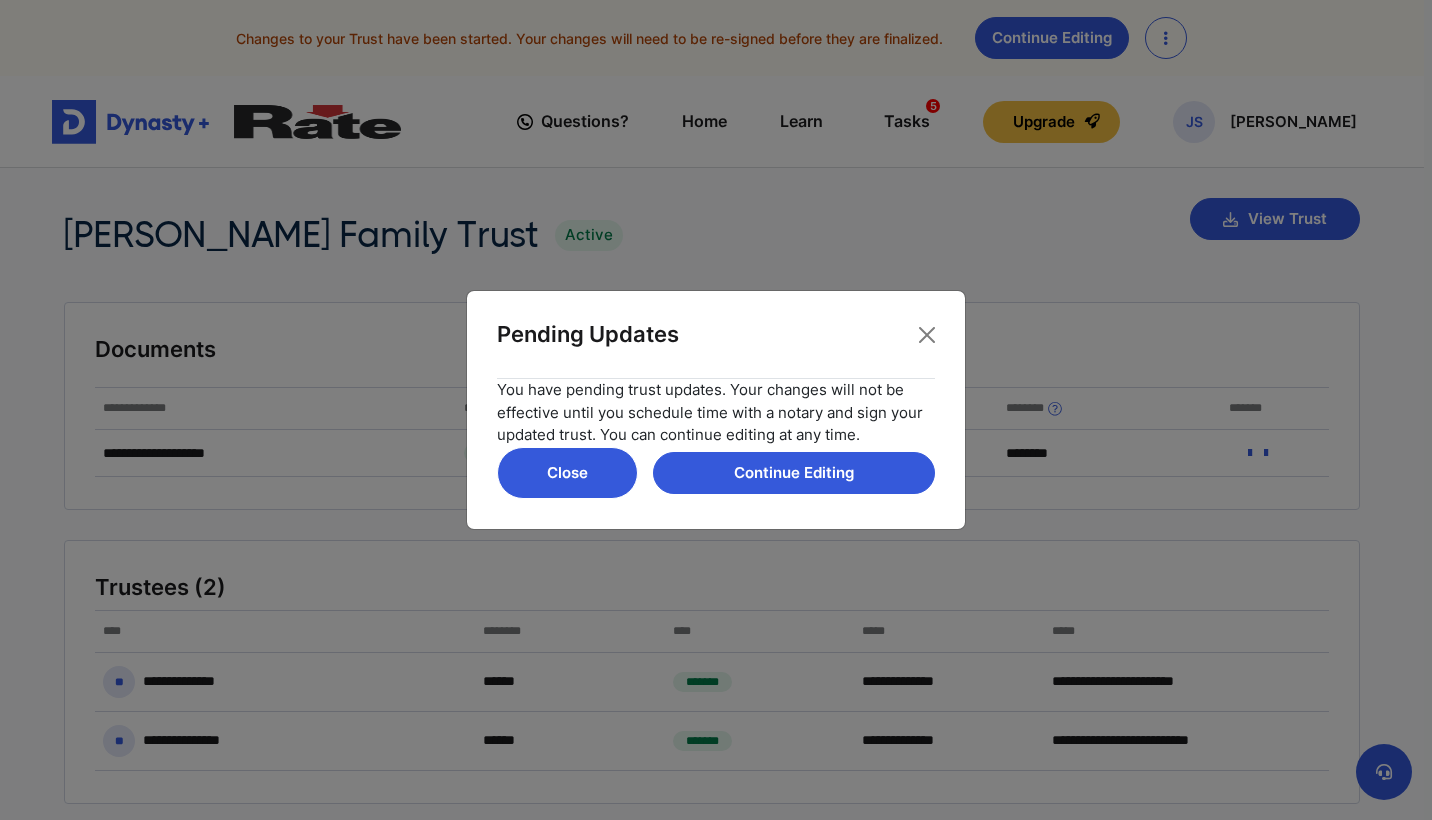 click on "Close" at bounding box center (567, 473) 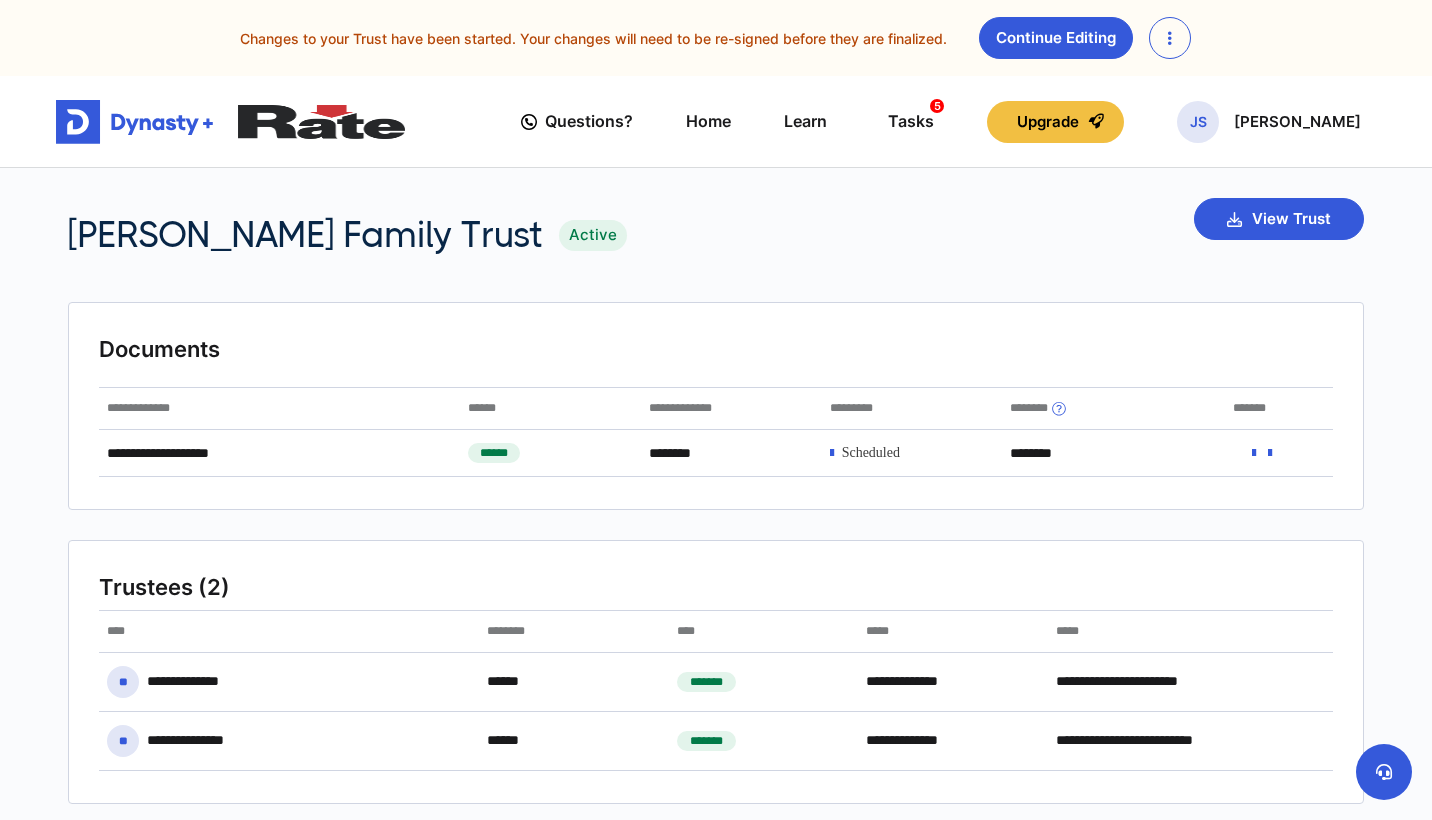 scroll, scrollTop: 0, scrollLeft: 0, axis: both 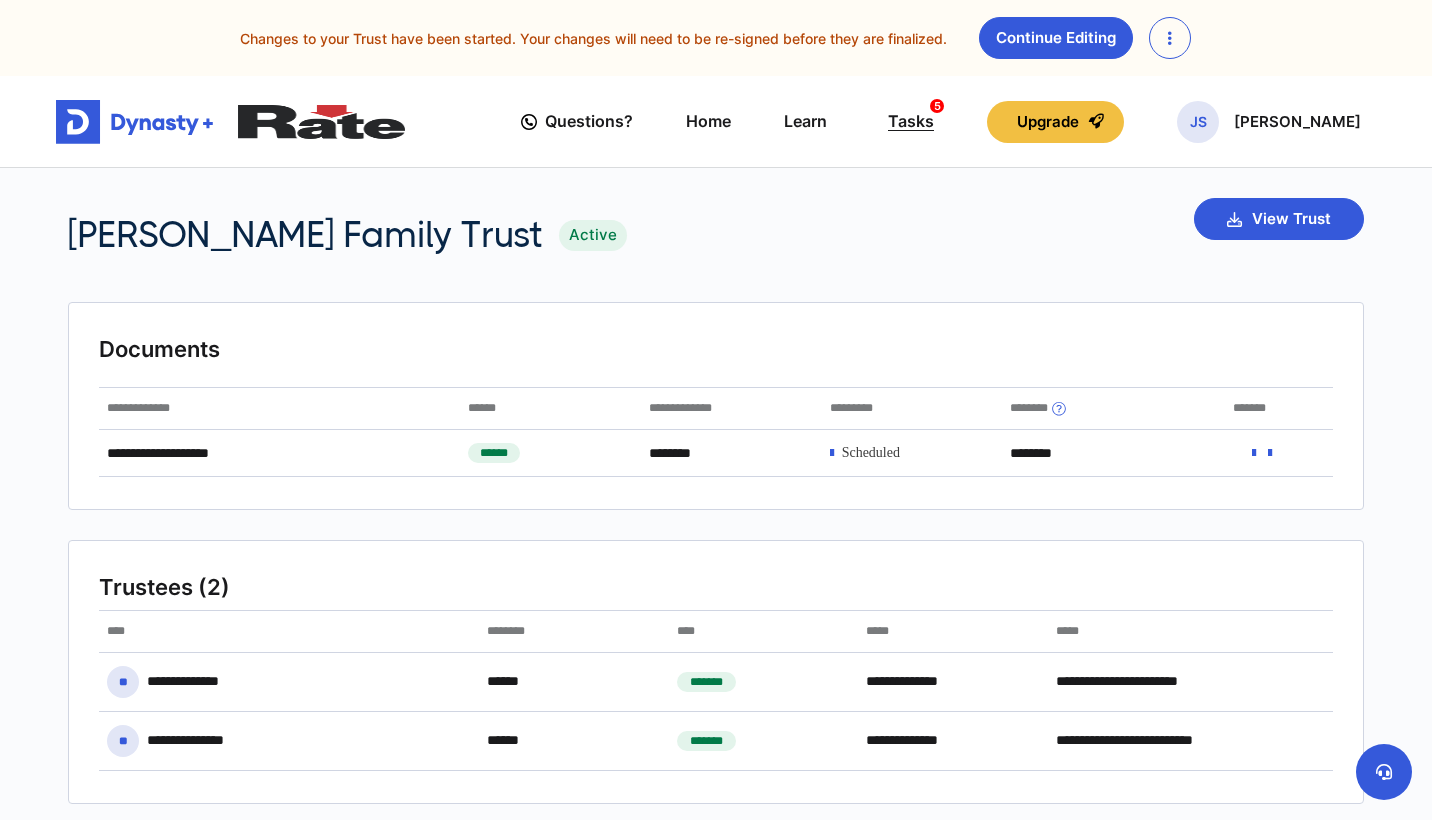 click on "Tasks 5" at bounding box center [911, 121] 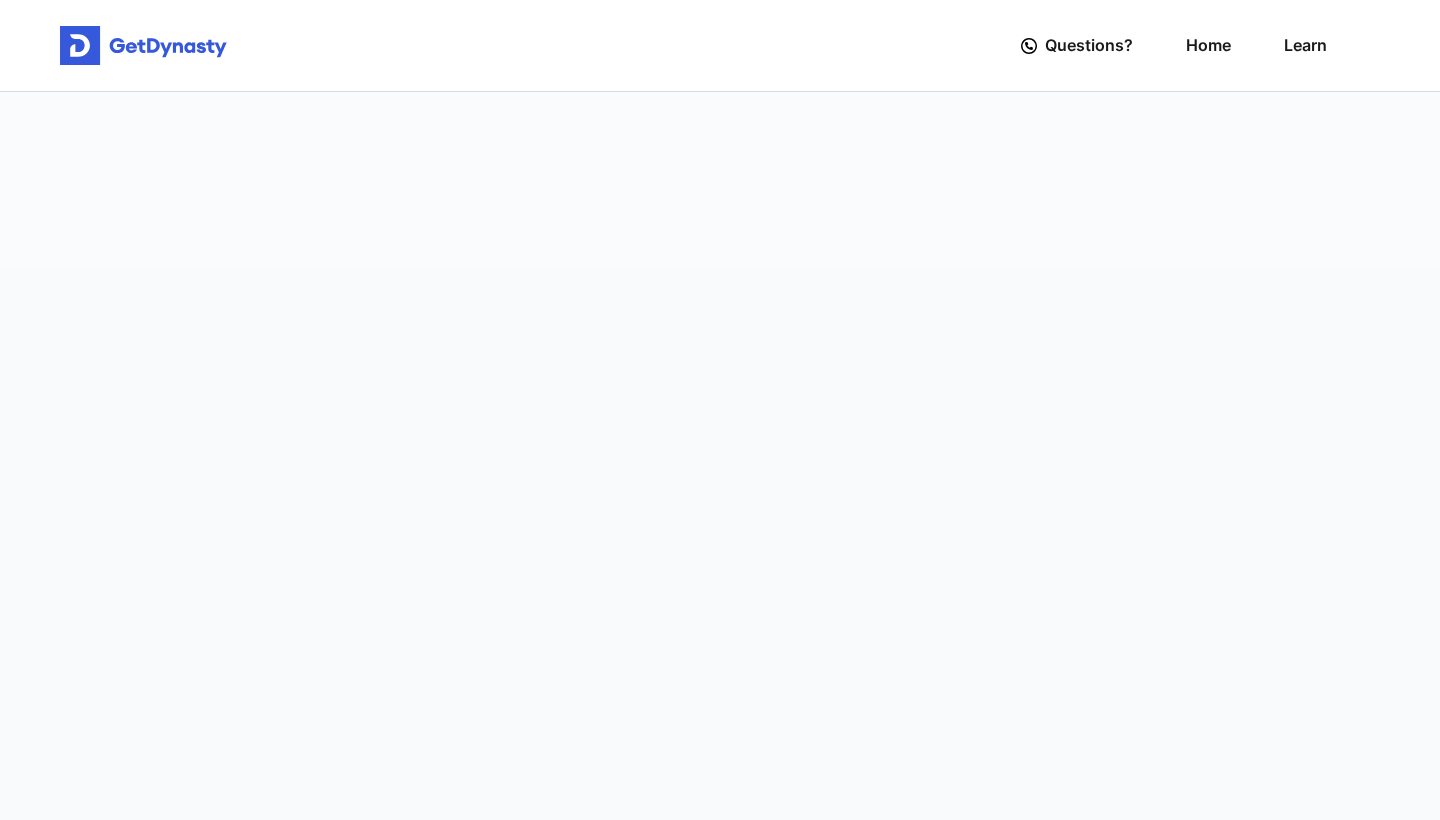 scroll, scrollTop: 0, scrollLeft: 0, axis: both 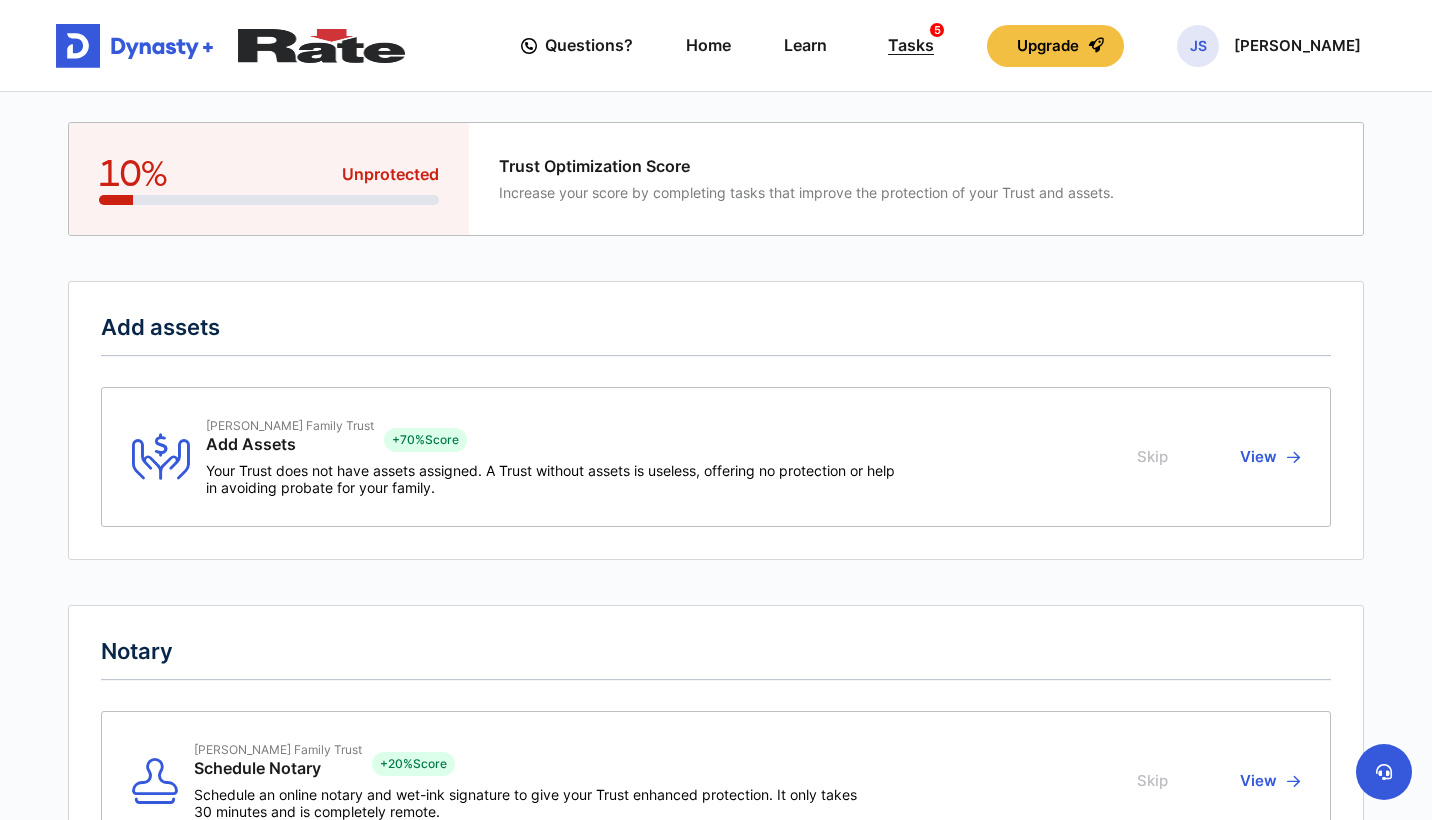 click on "Tasks 5" at bounding box center [911, 45] 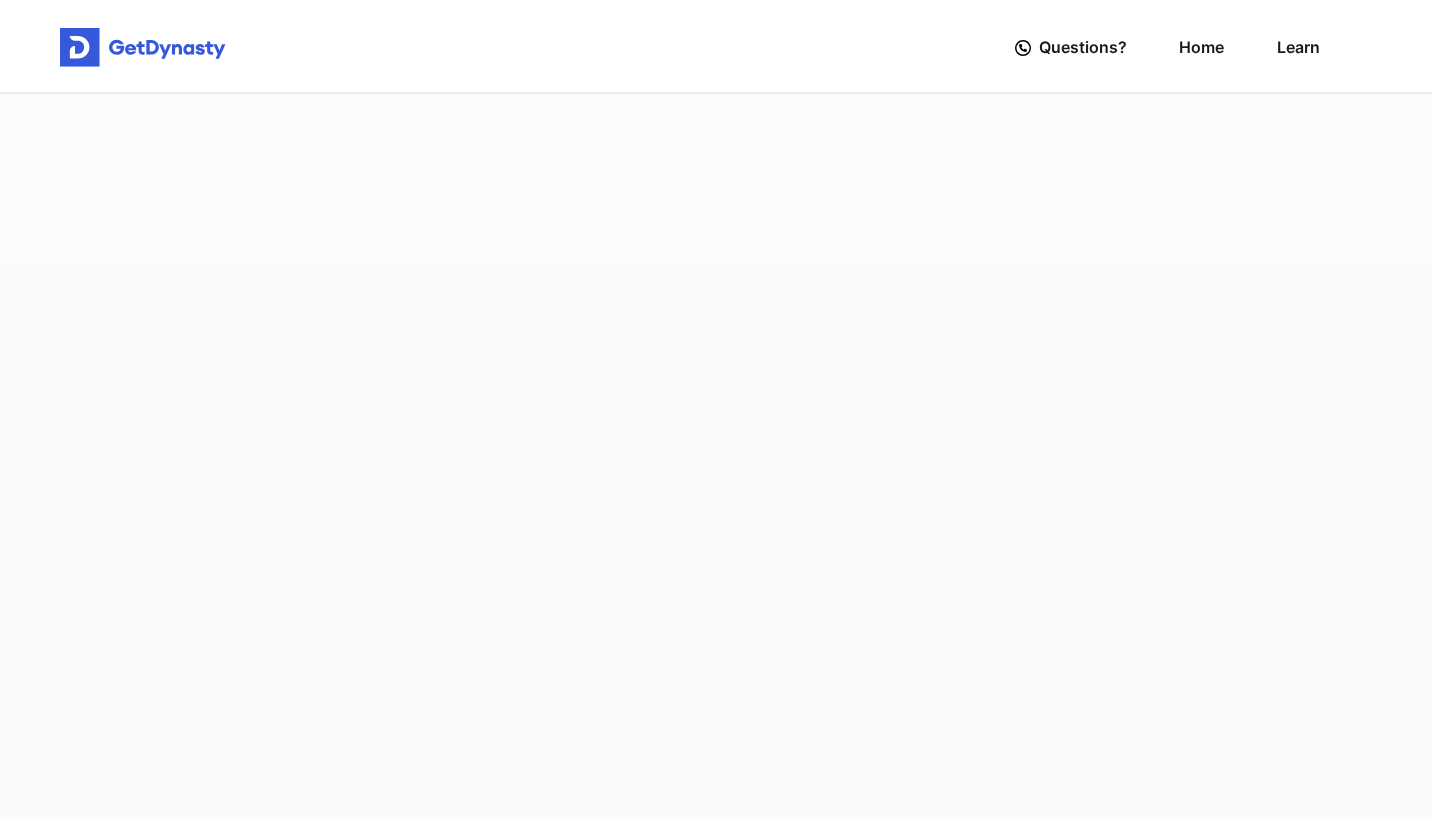 scroll, scrollTop: 0, scrollLeft: 0, axis: both 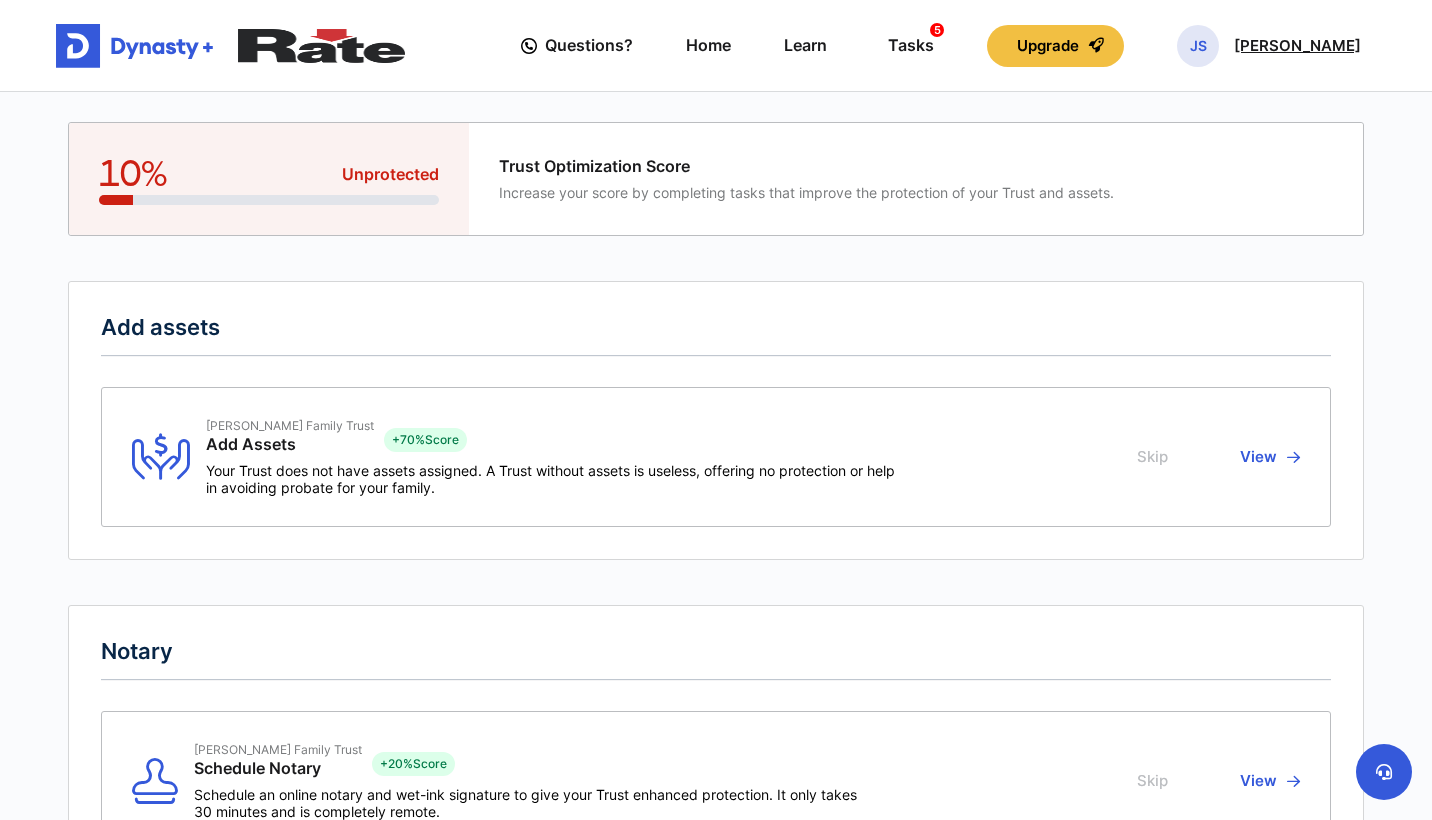 click on "[PERSON_NAME]" at bounding box center (1297, 46) 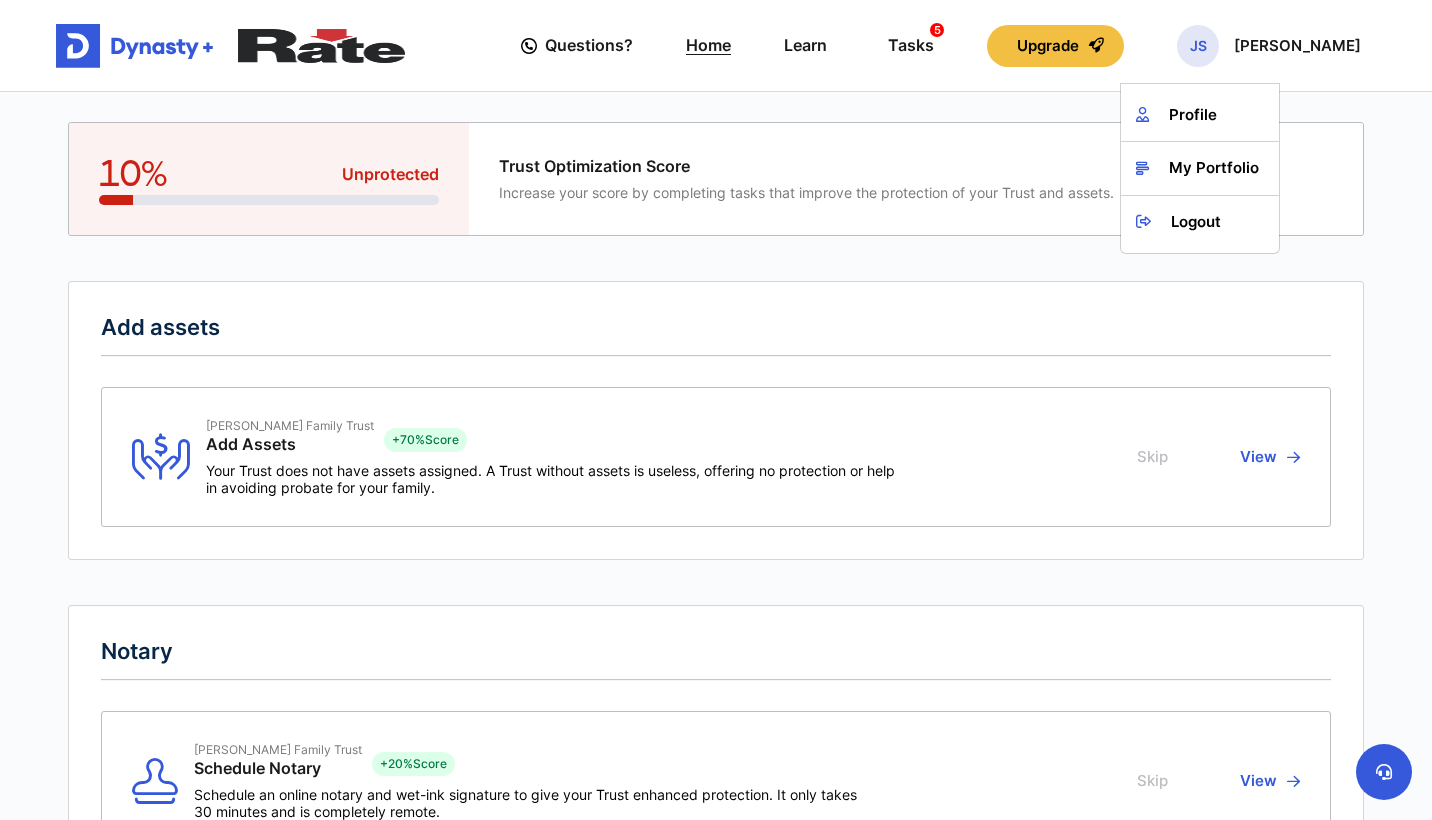 click on "Home" at bounding box center (708, 45) 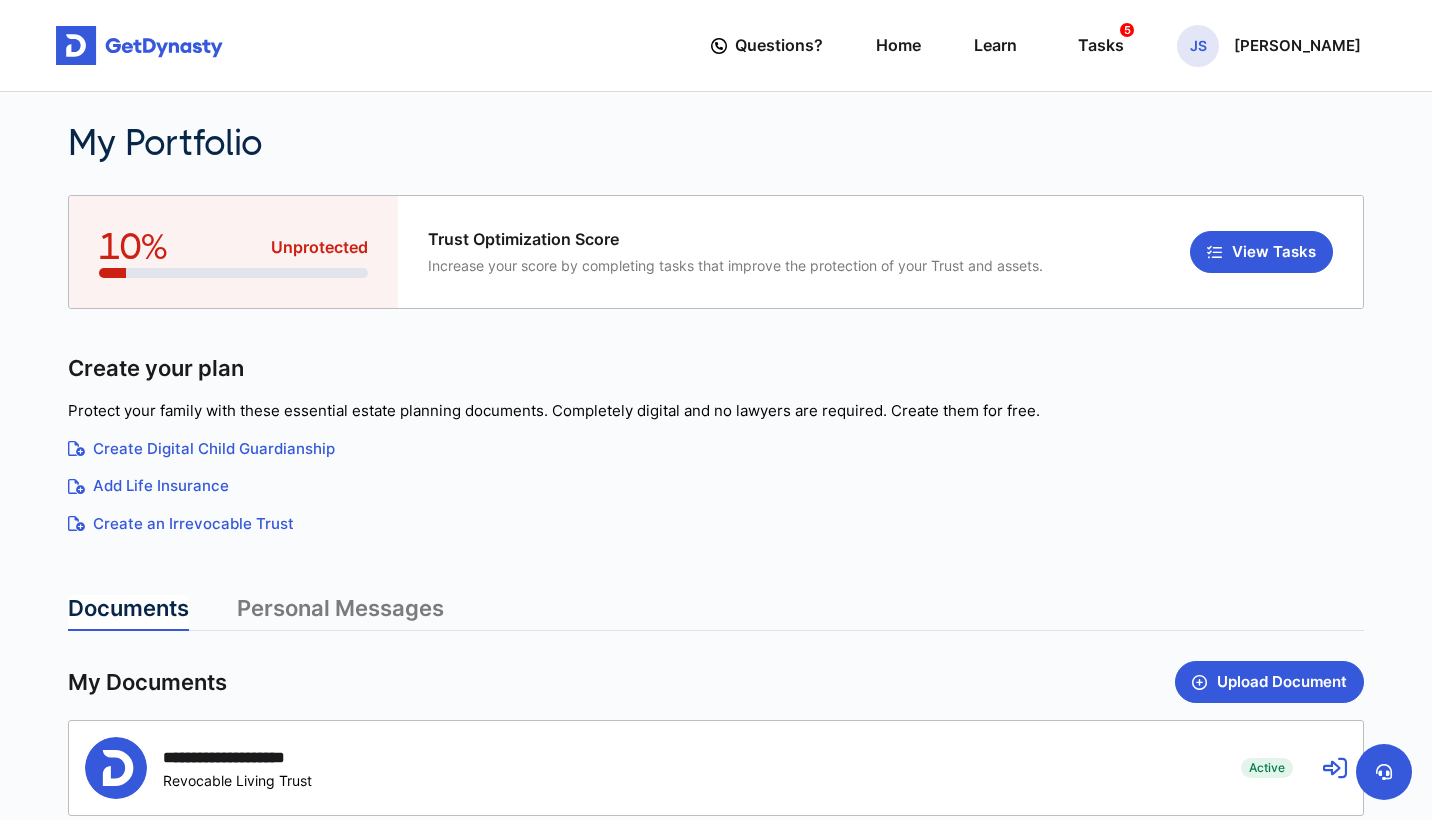 scroll, scrollTop: 0, scrollLeft: 0, axis: both 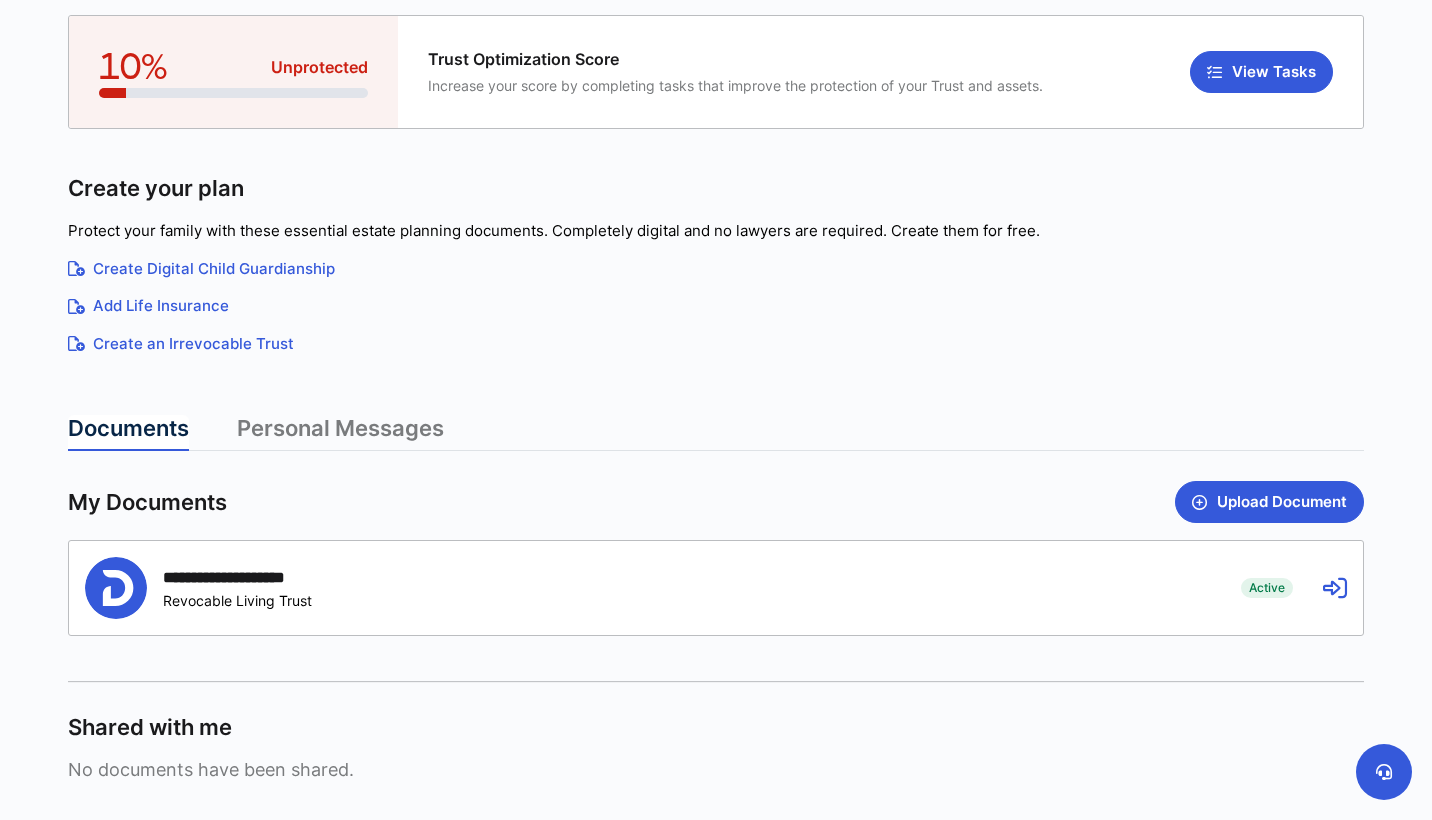 click at bounding box center [1335, 588] 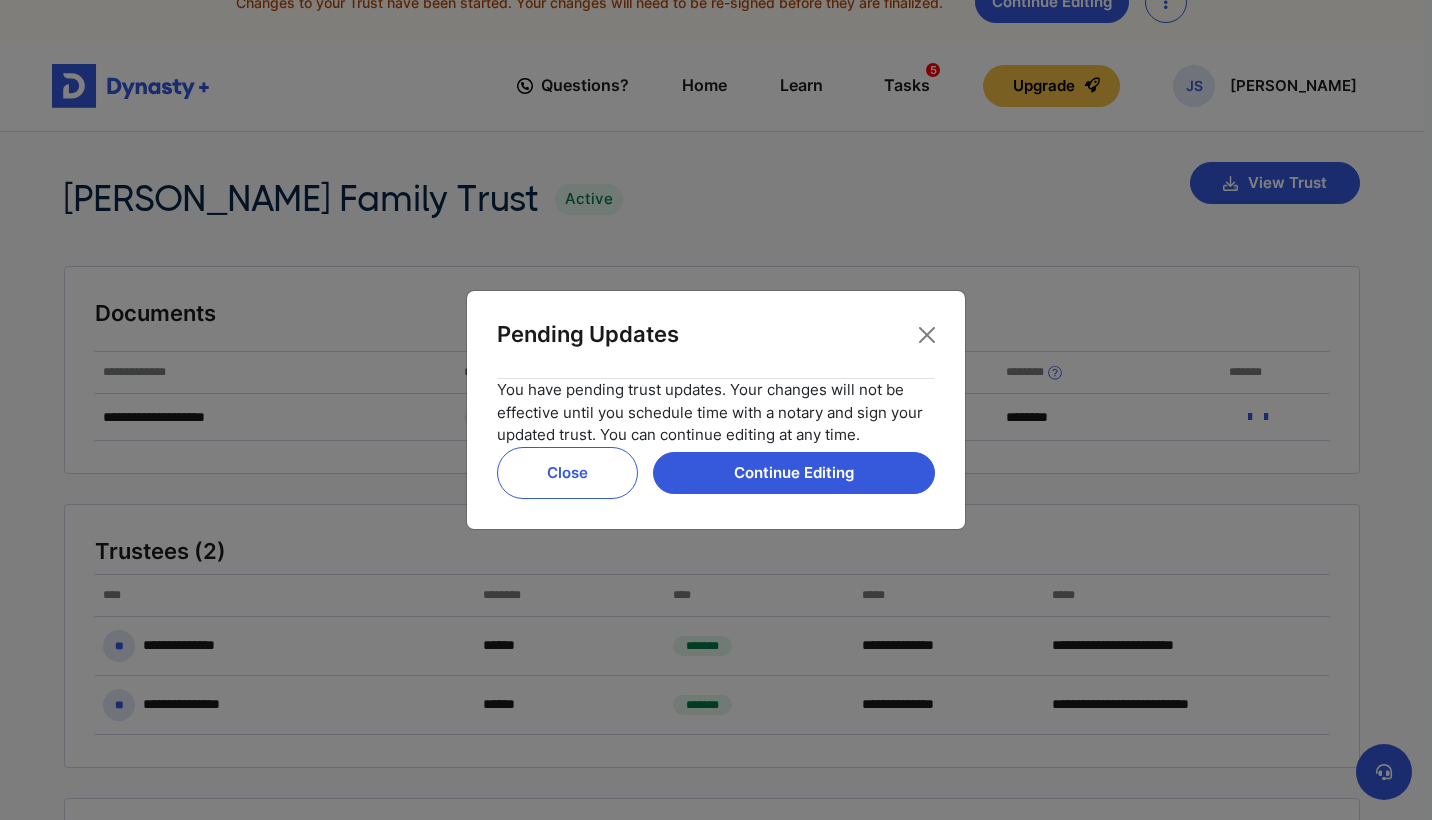 scroll, scrollTop: 42, scrollLeft: 0, axis: vertical 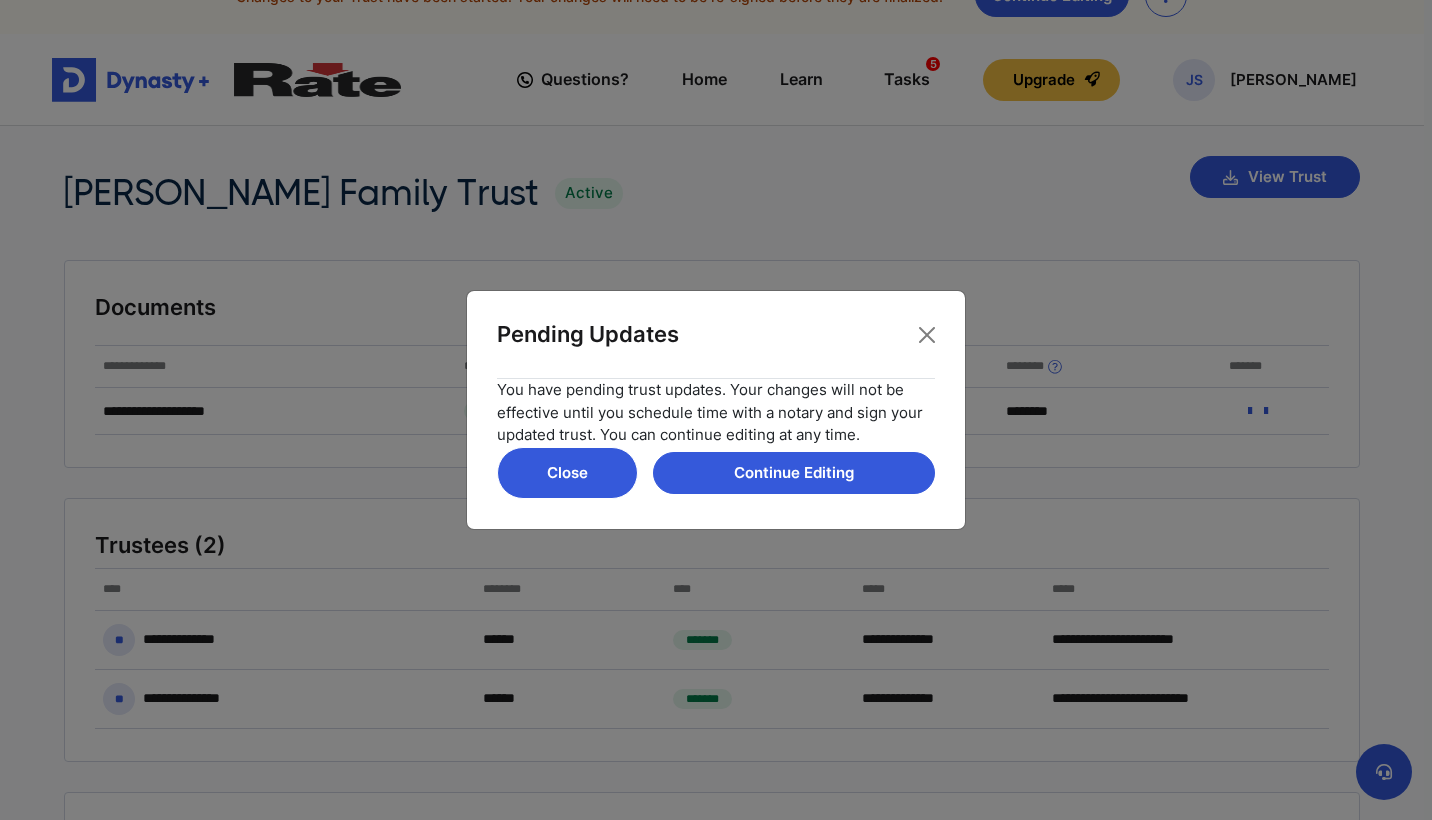 click on "Close" at bounding box center [567, 473] 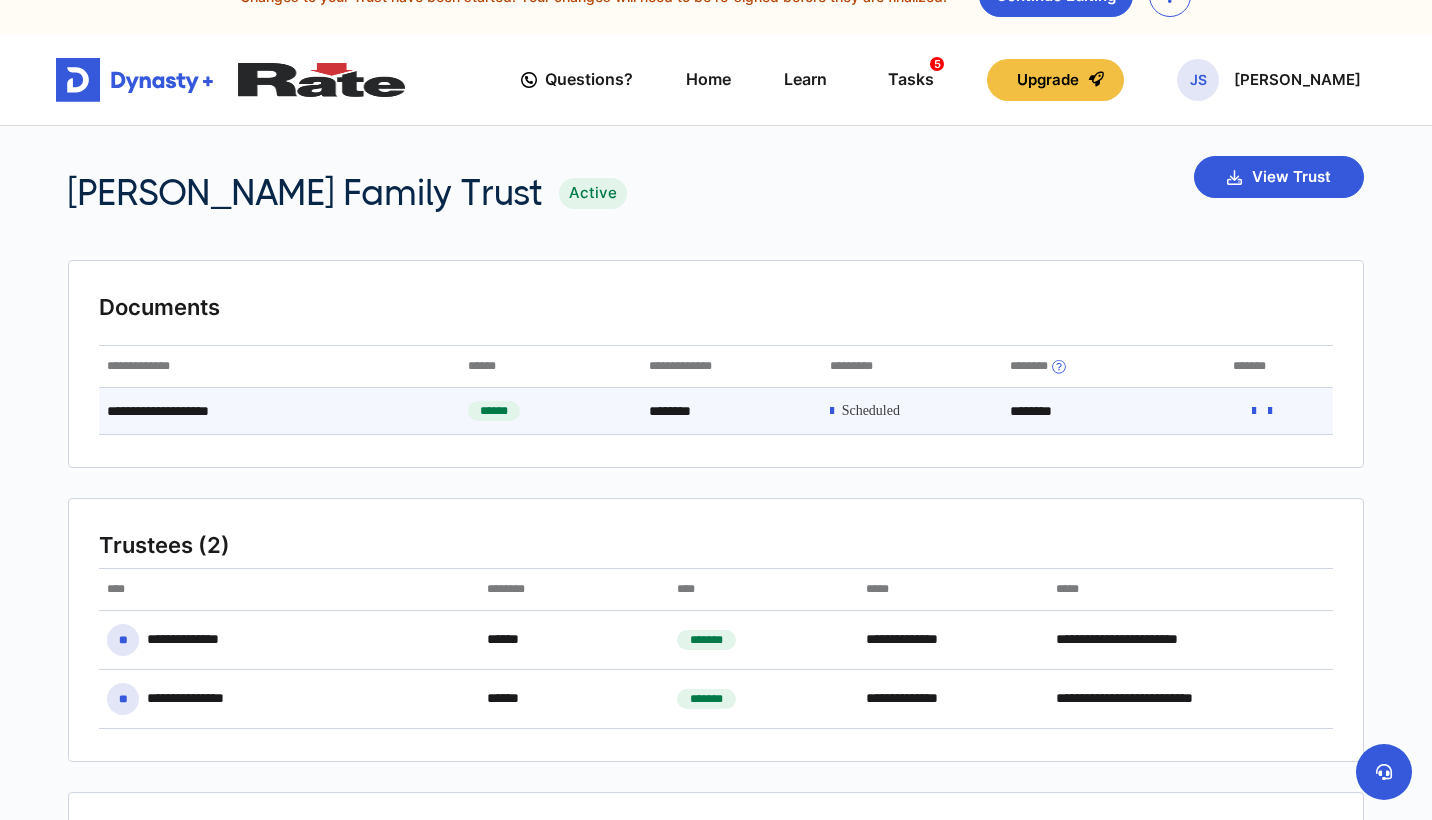click at bounding box center [1270, 411] 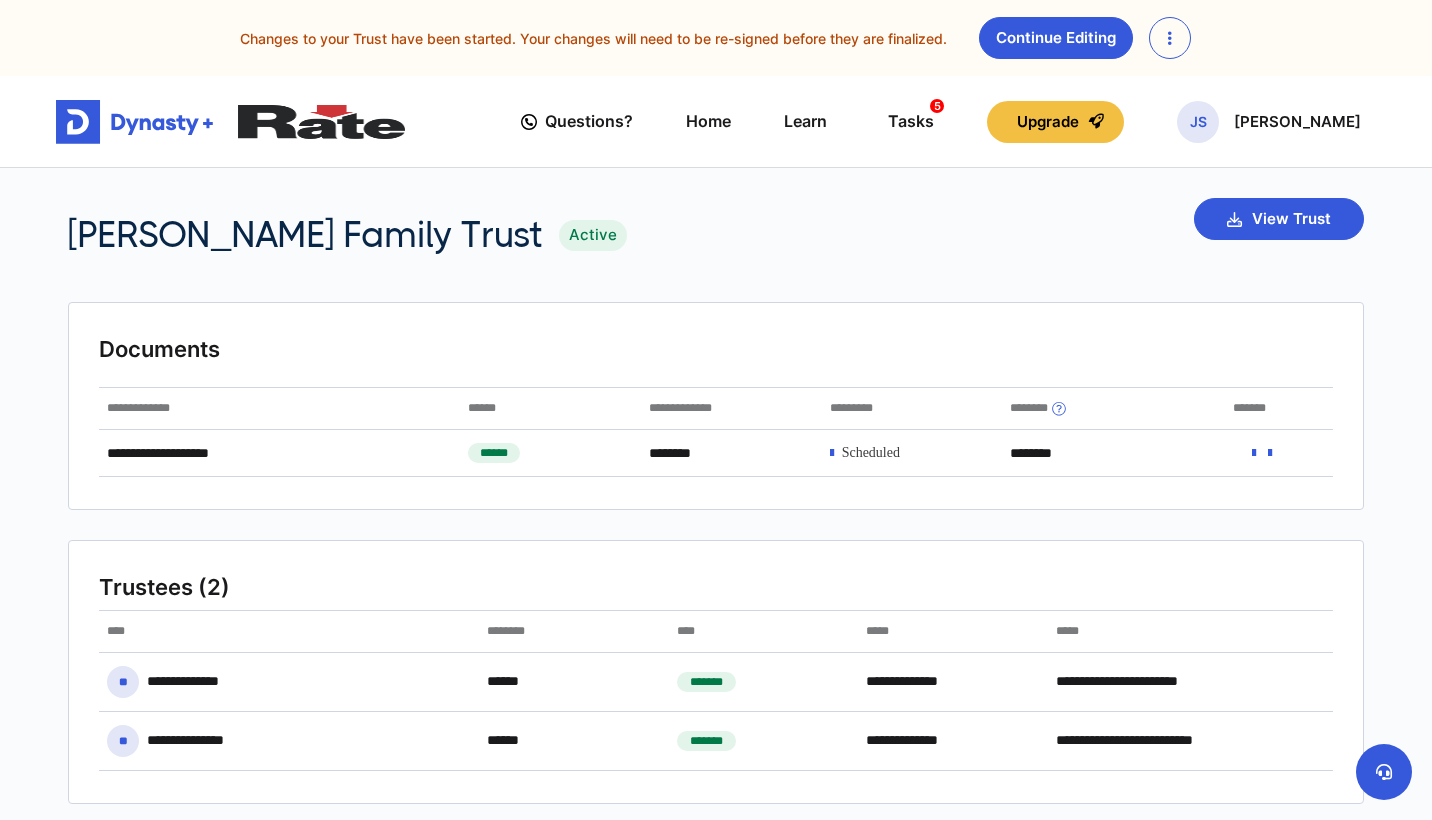 scroll, scrollTop: 0, scrollLeft: 0, axis: both 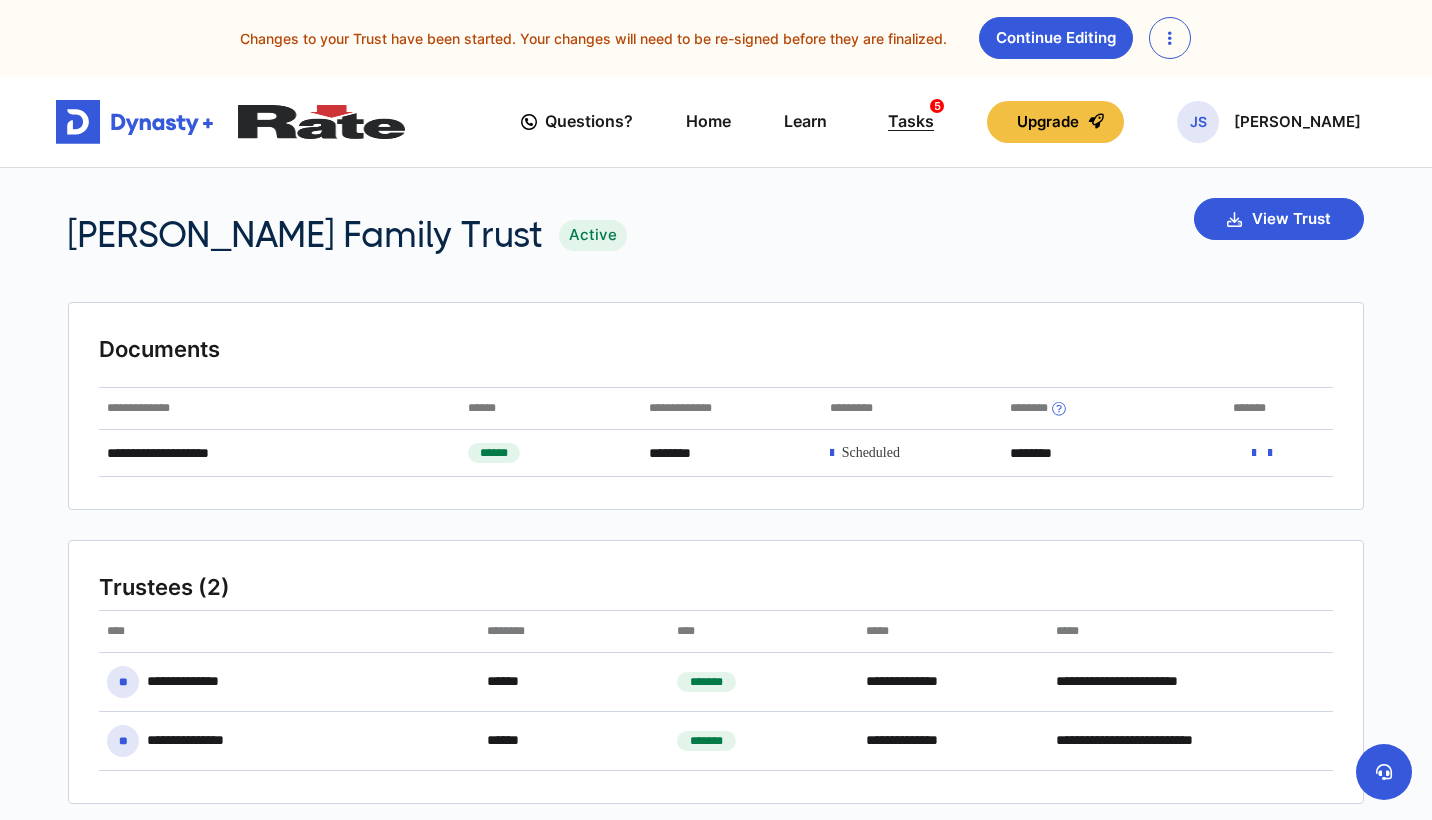click on "Tasks 5" at bounding box center (911, 121) 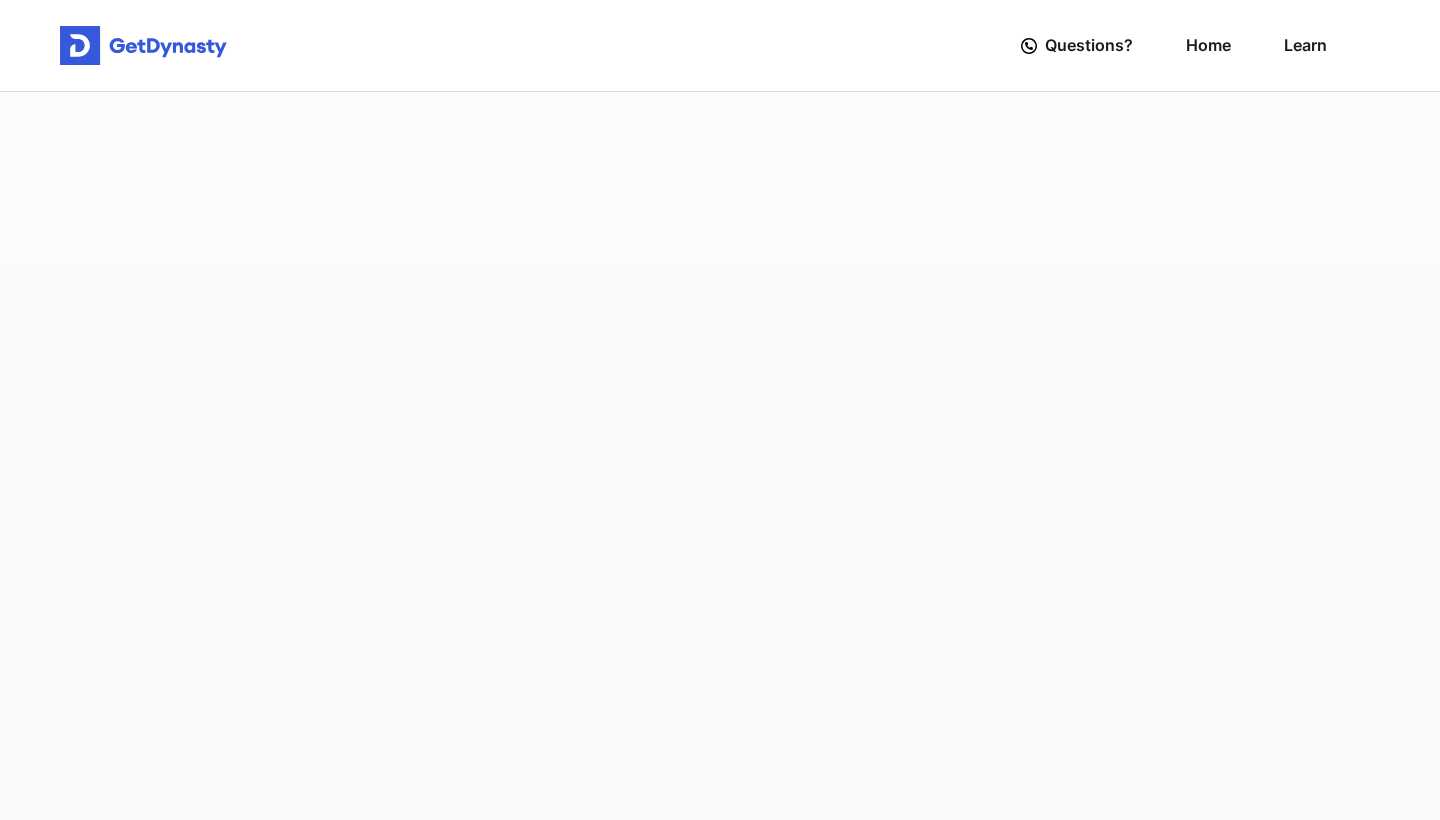 scroll, scrollTop: 0, scrollLeft: 0, axis: both 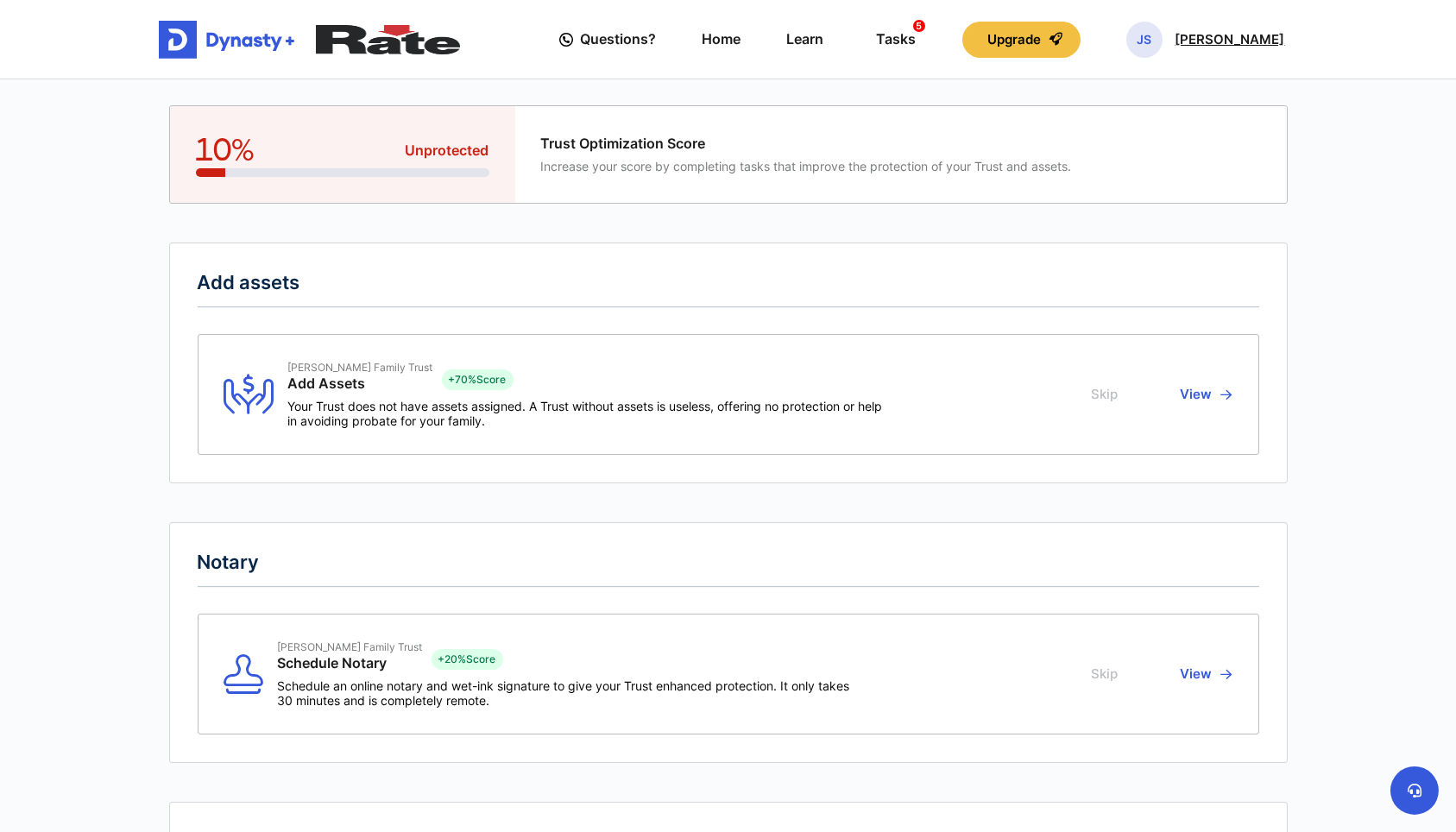 click on "Jeffrey Sweeney" at bounding box center [1230, 40] 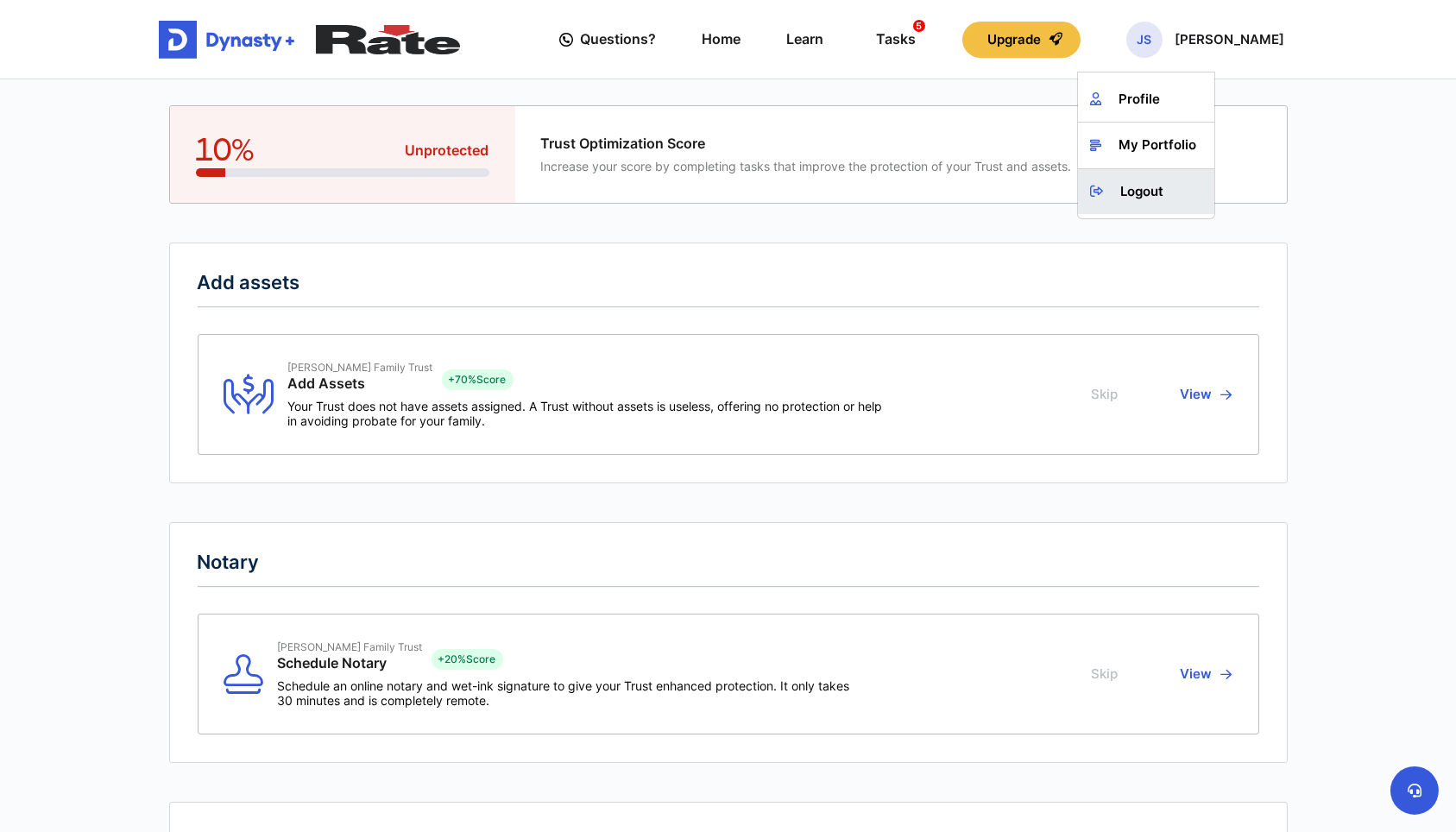 click on "Logout" at bounding box center (1146, 192) 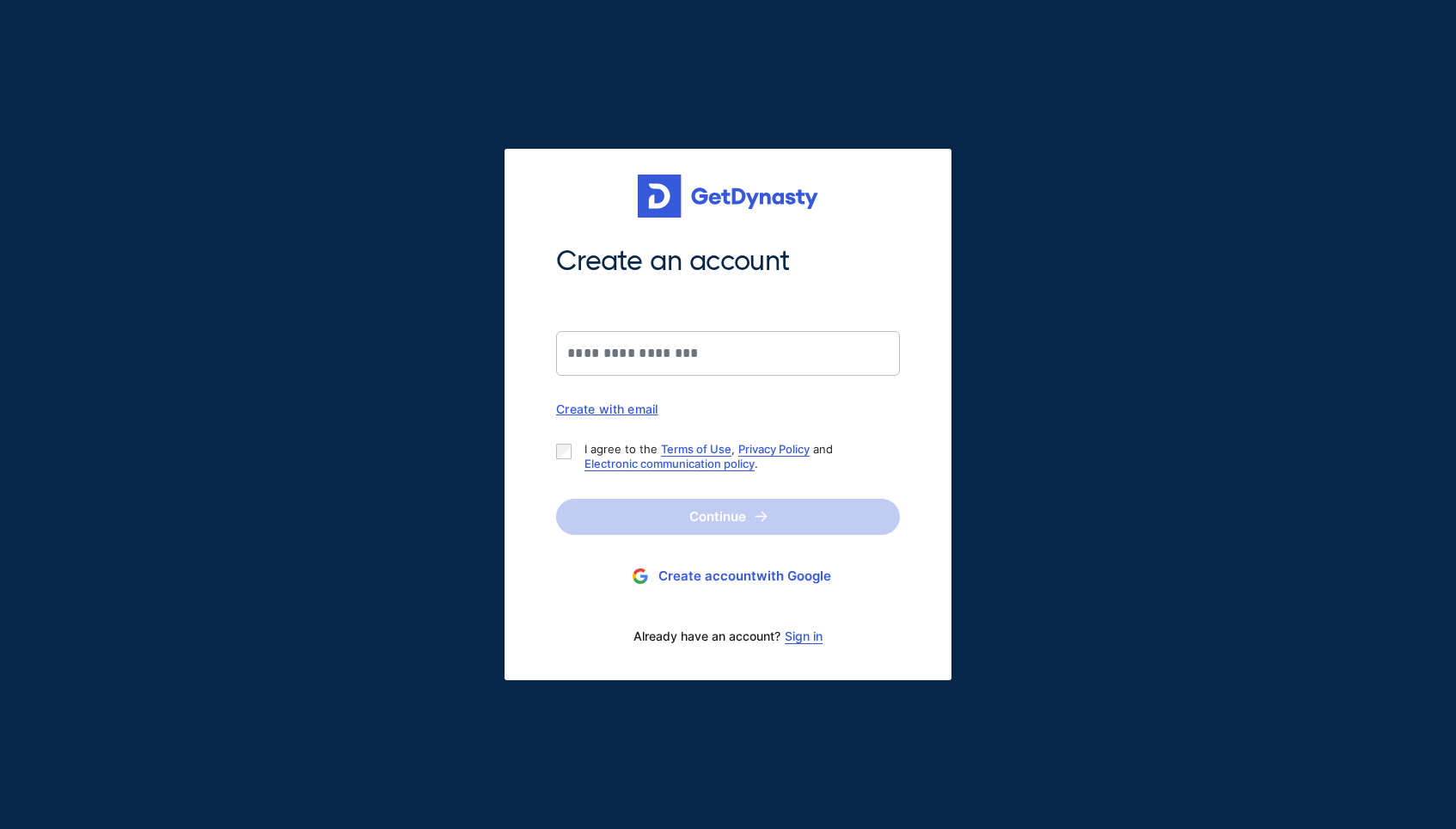 scroll, scrollTop: 0, scrollLeft: 0, axis: both 